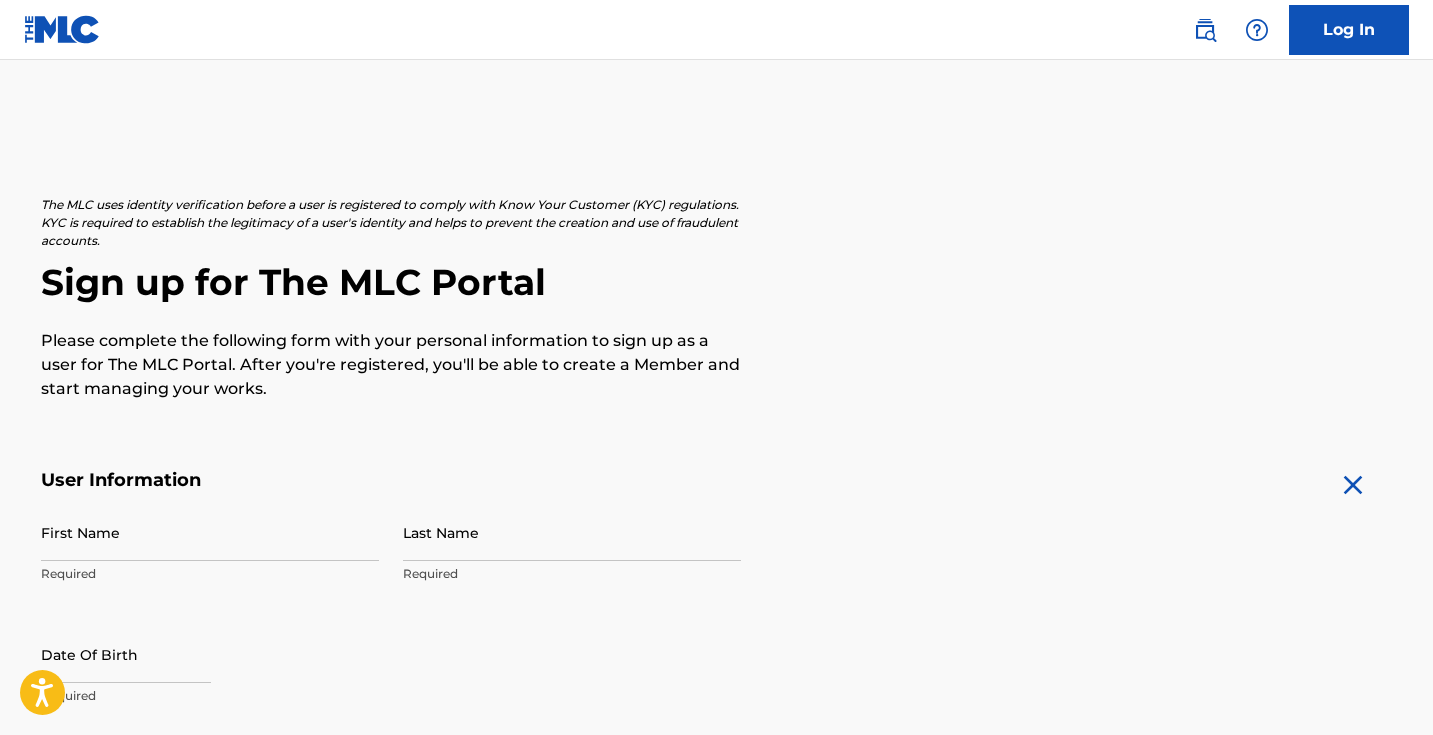 scroll, scrollTop: 121, scrollLeft: 0, axis: vertical 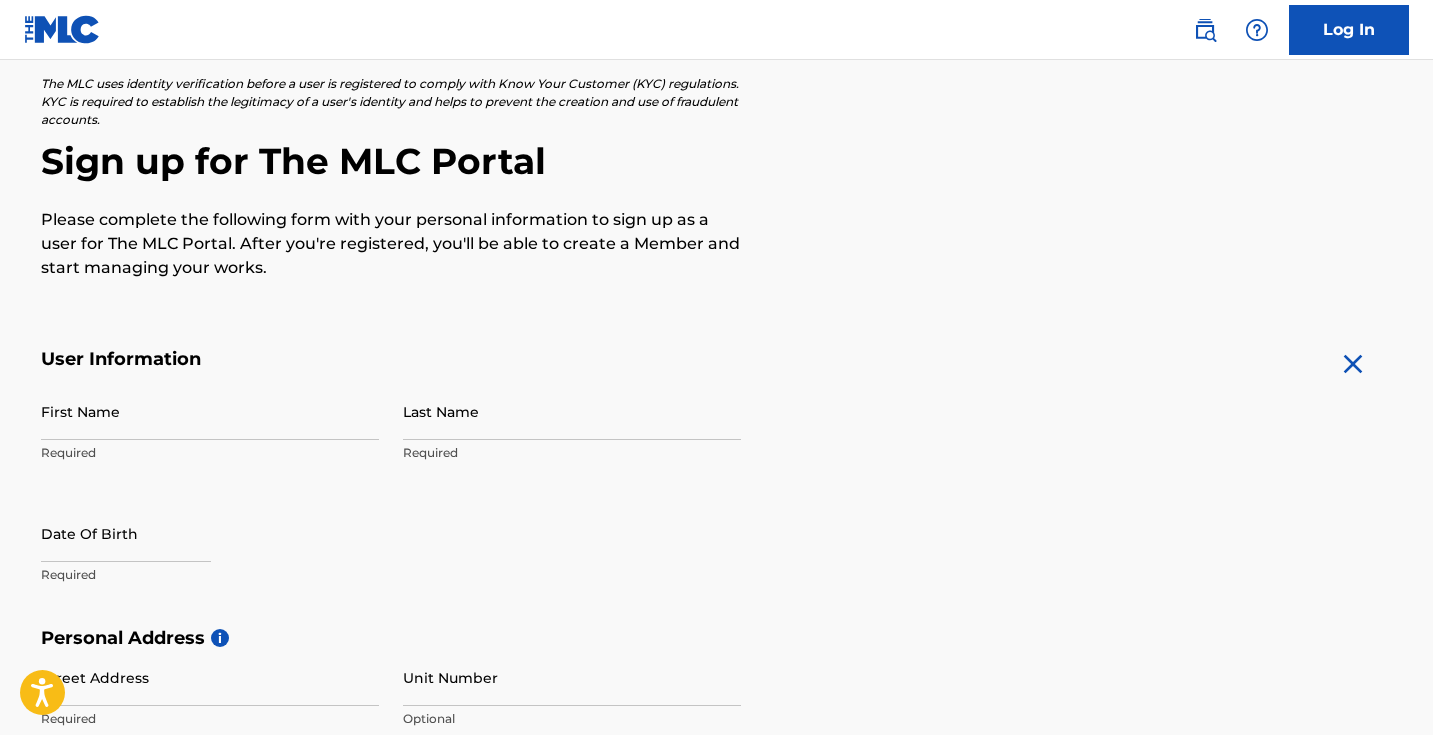 click on "First Name" at bounding box center [210, 411] 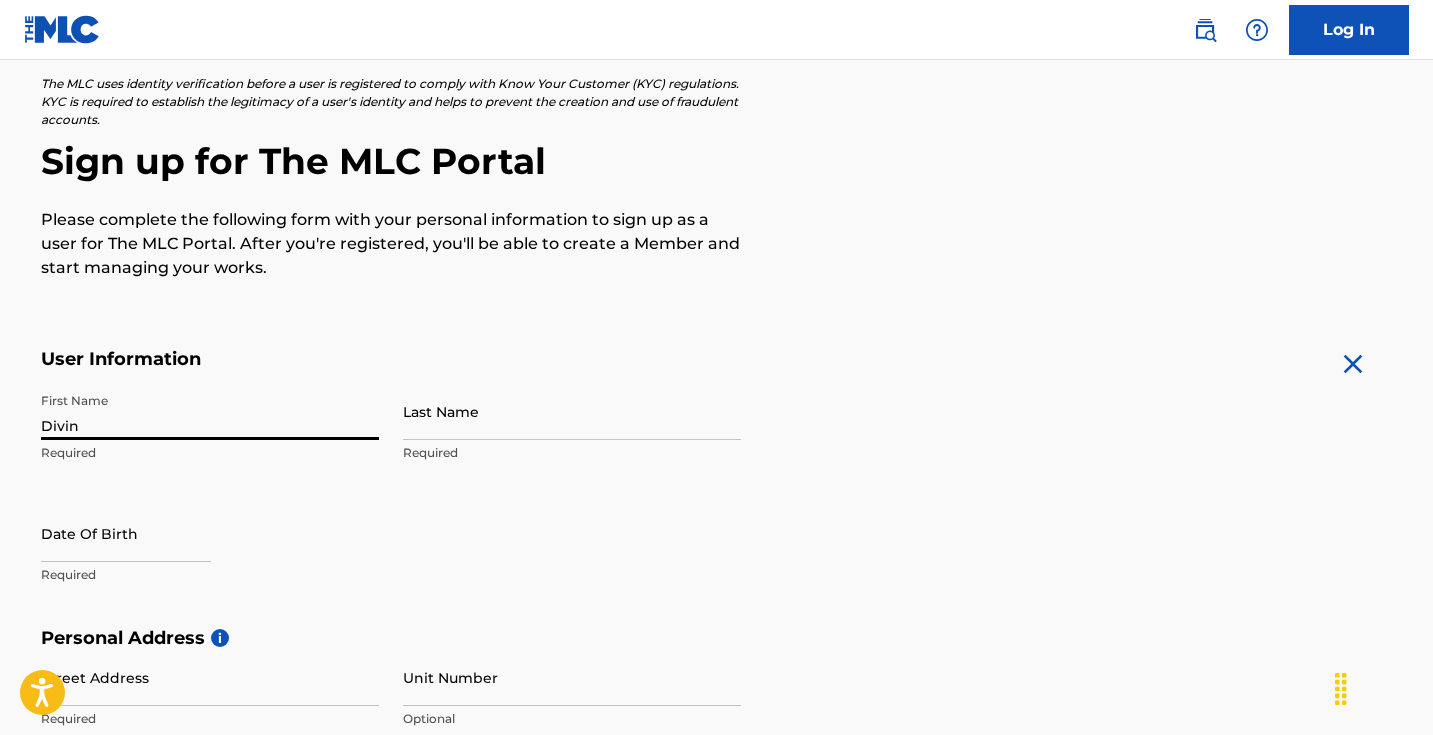 type on "[NAME]" 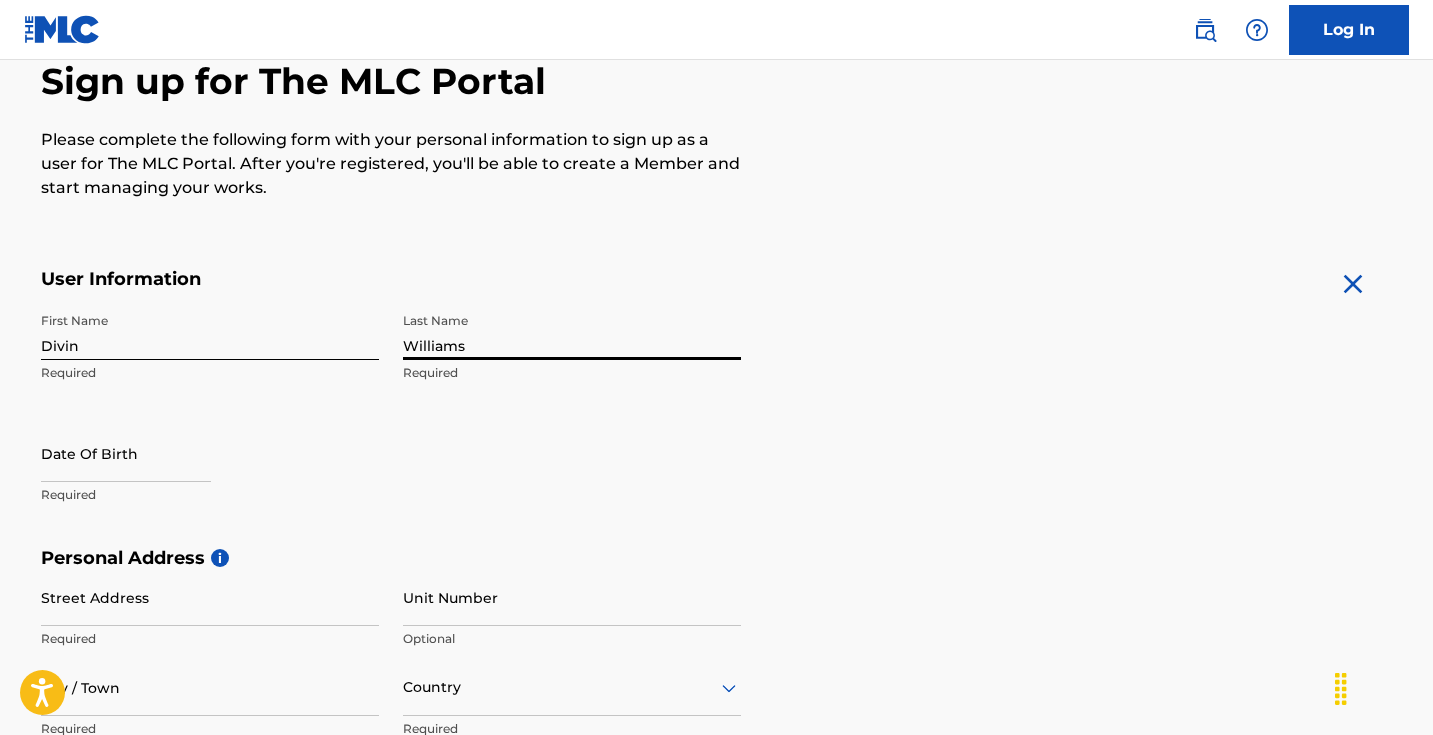 scroll, scrollTop: 202, scrollLeft: 0, axis: vertical 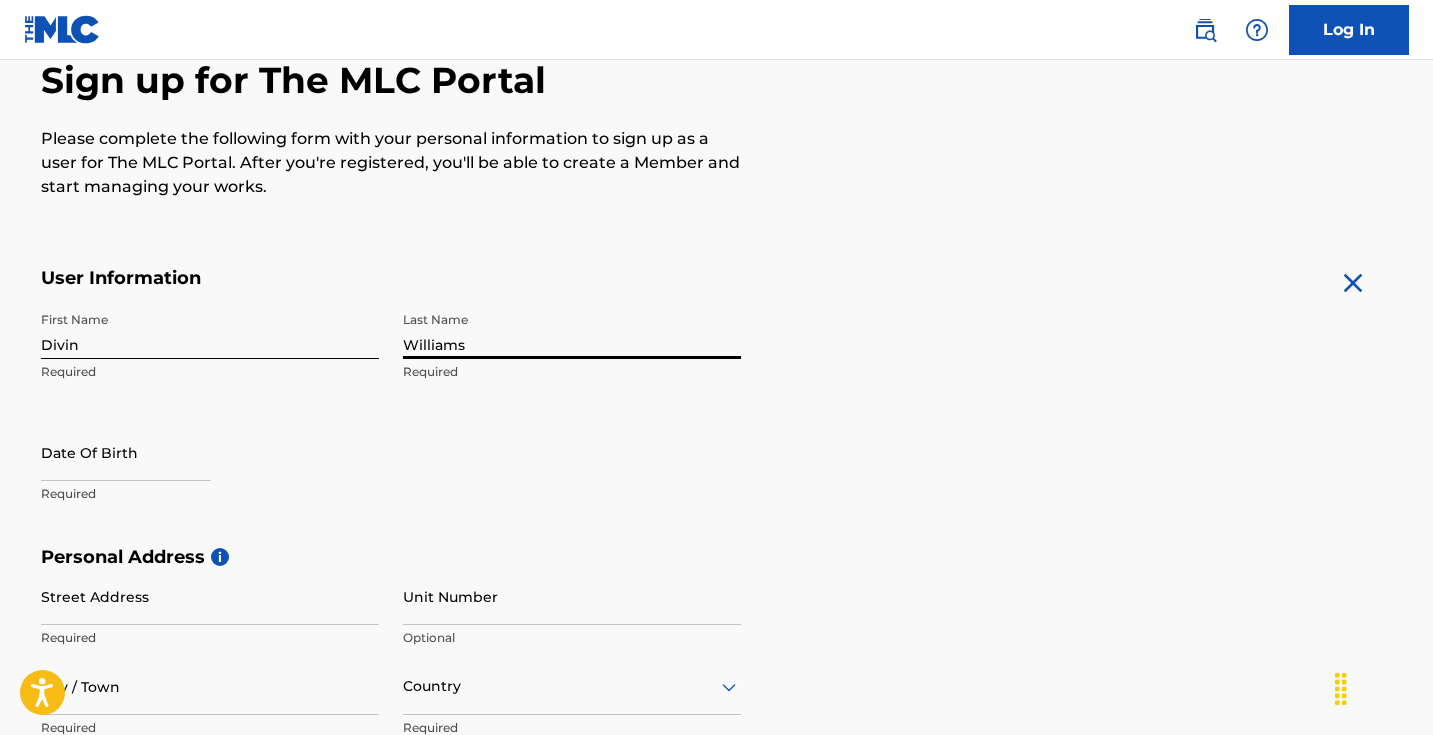type on "Williams" 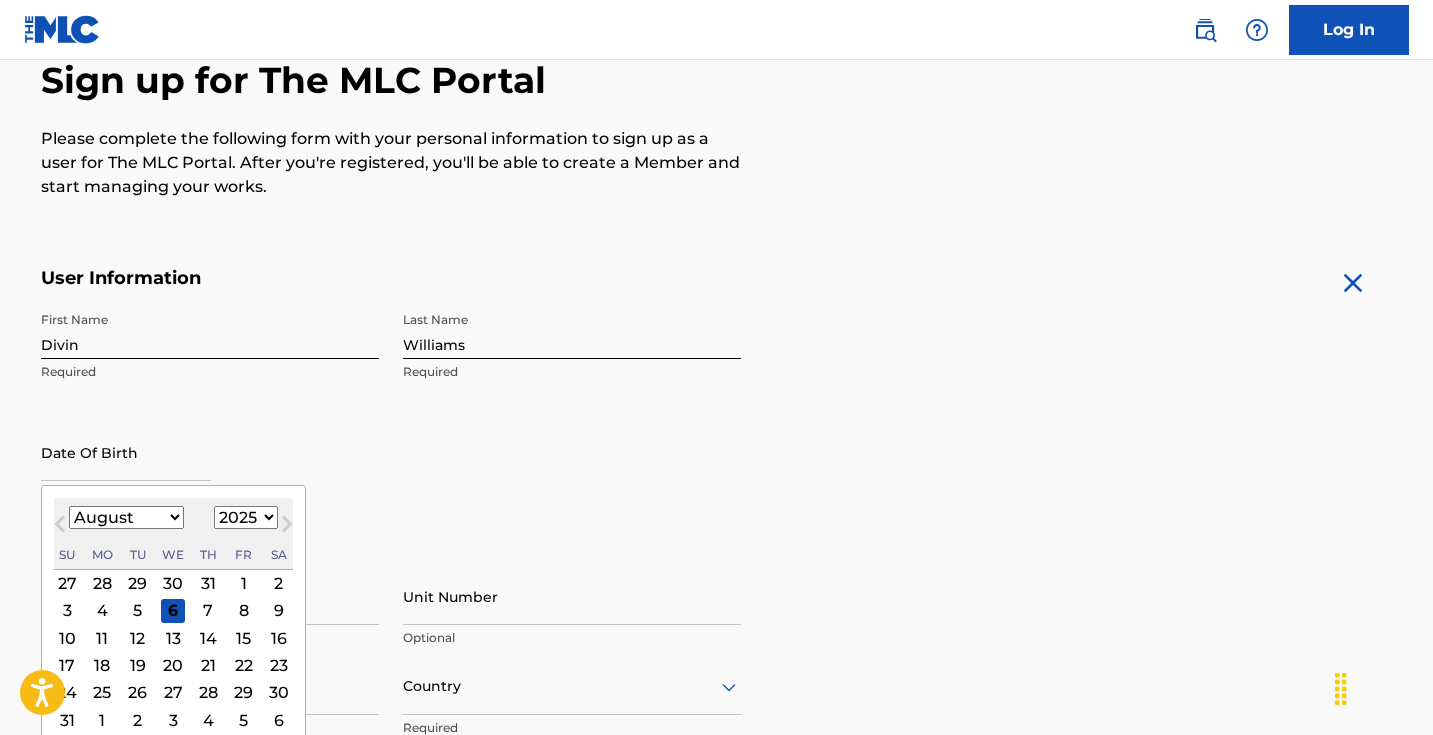 click on "January February March April May June July August September October November December" at bounding box center [126, 517] 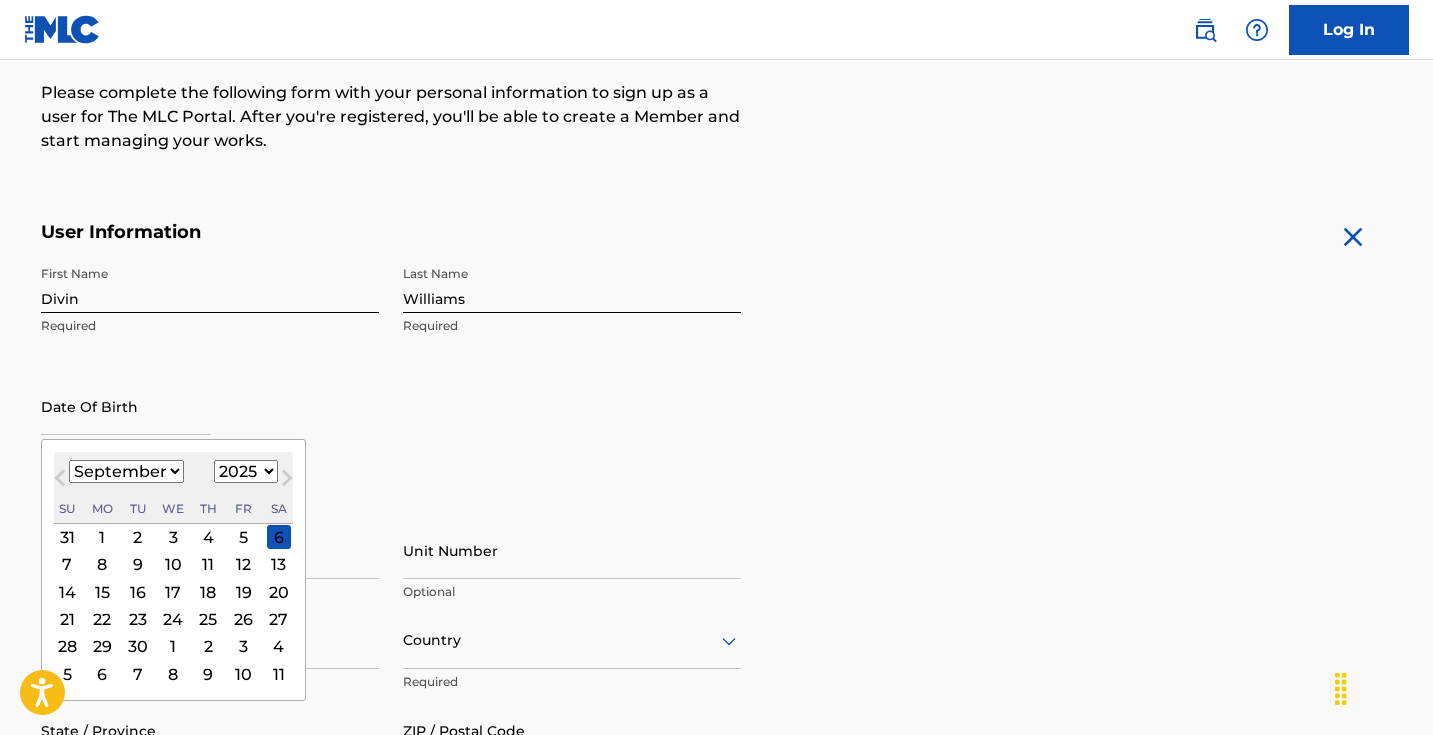 scroll, scrollTop: 262, scrollLeft: 0, axis: vertical 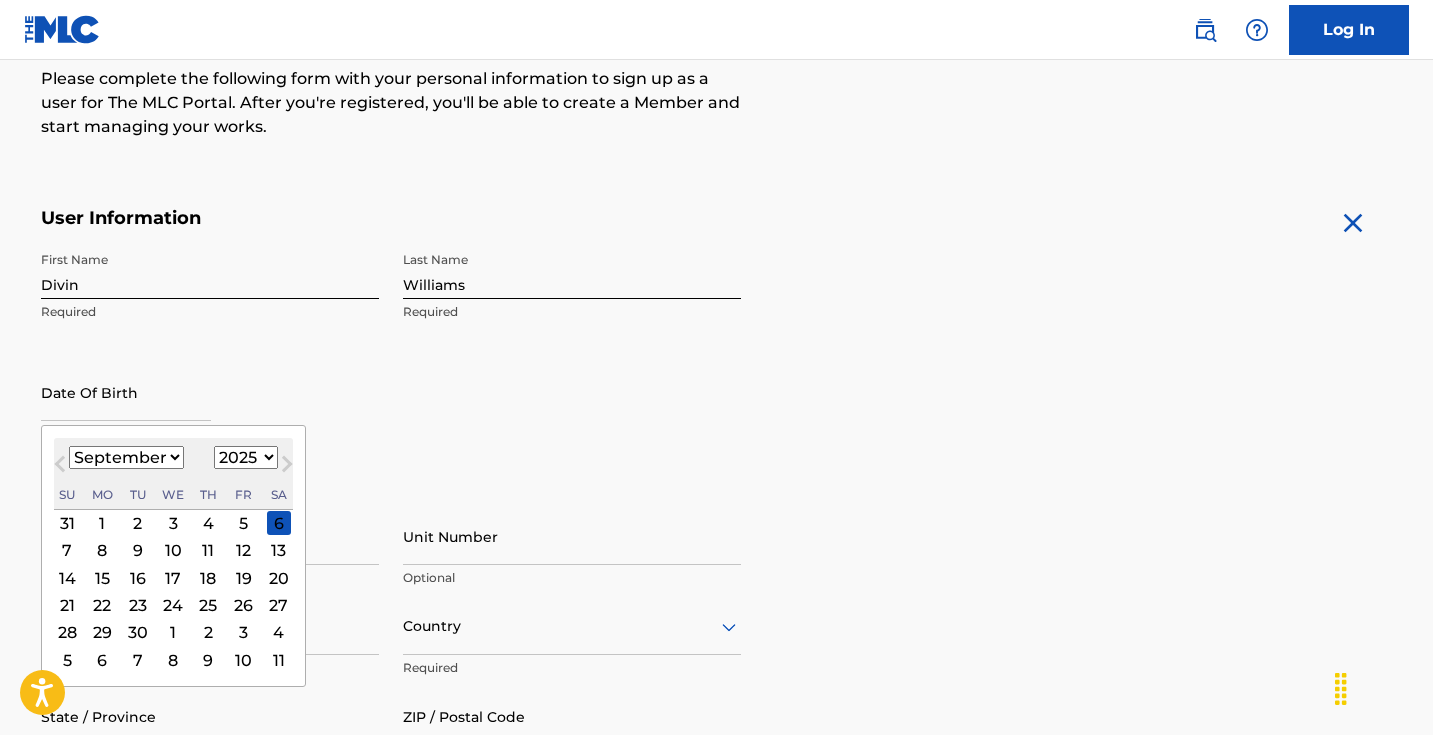 click on "3" at bounding box center (173, 523) 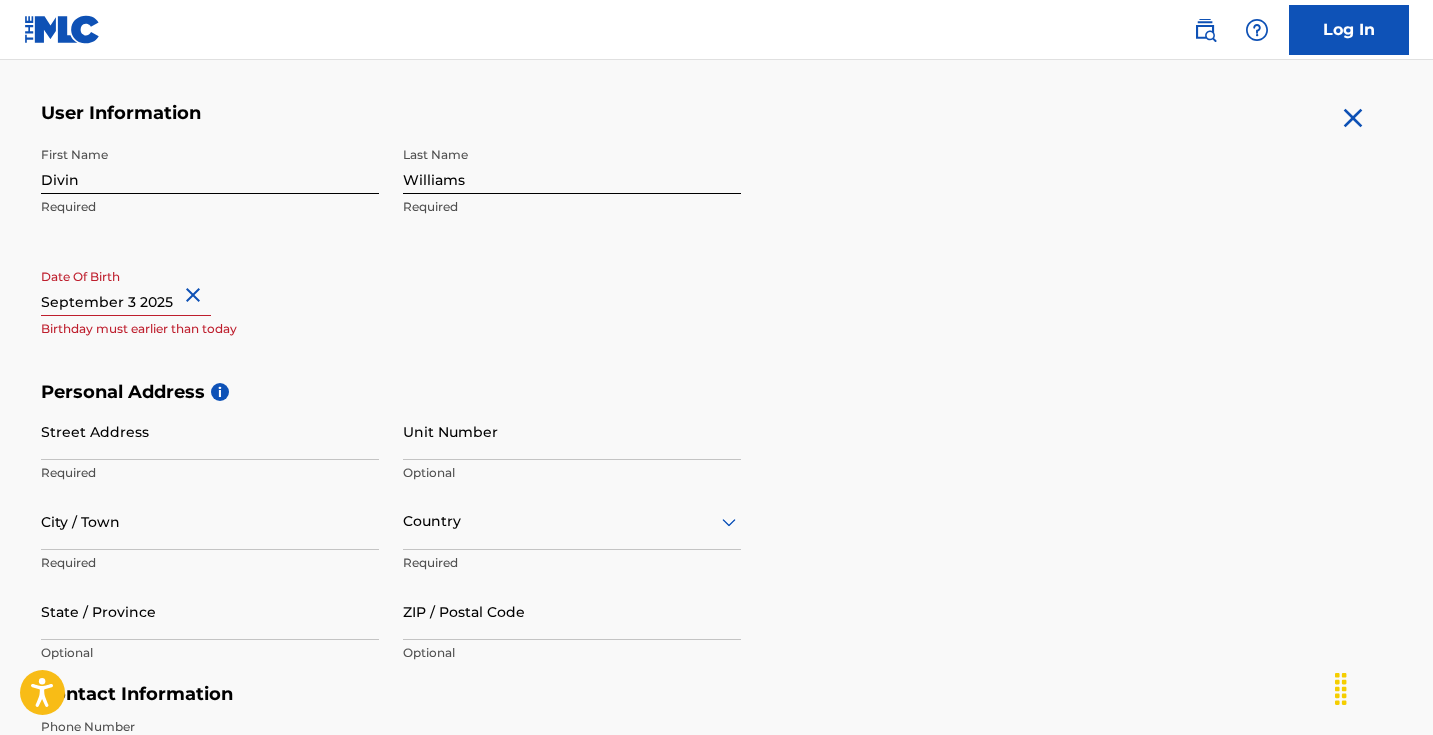 scroll, scrollTop: 370, scrollLeft: 0, axis: vertical 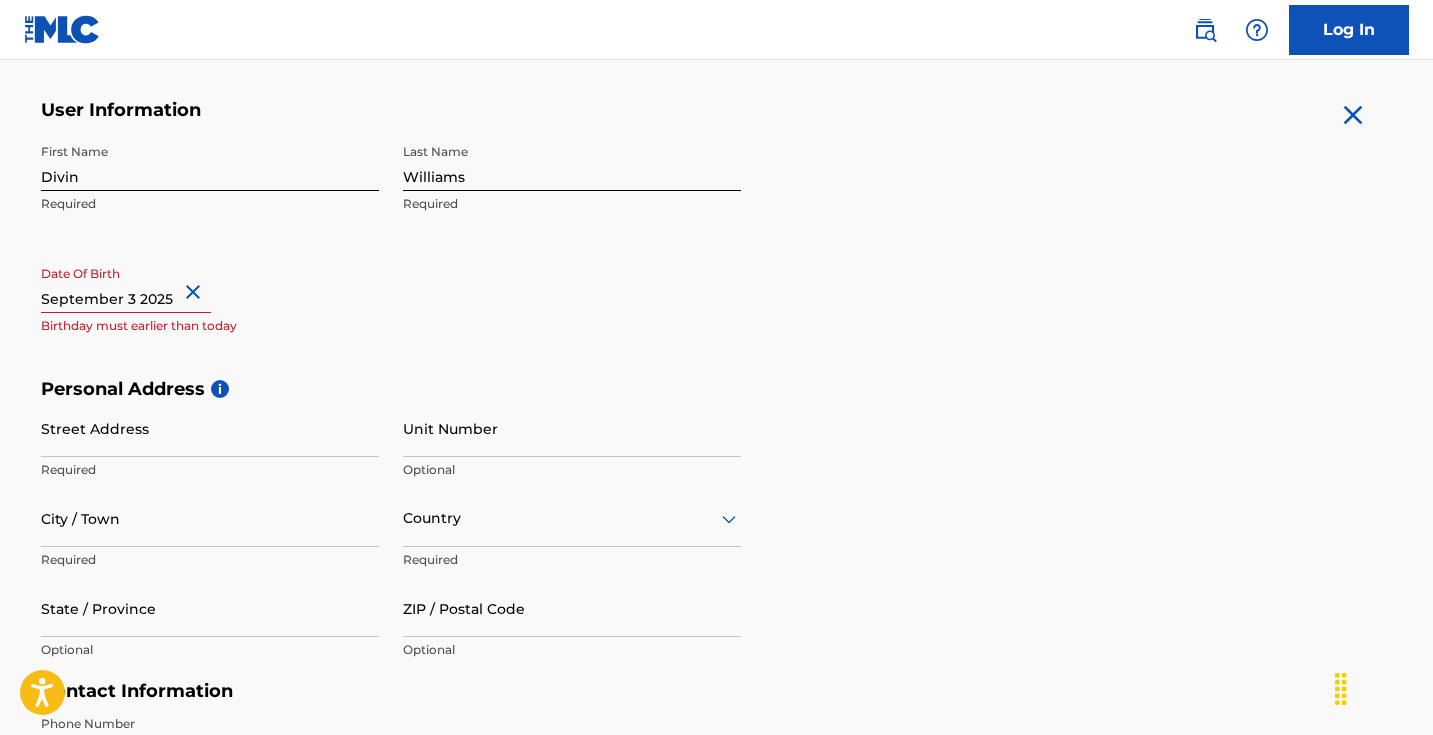 click at bounding box center [126, 284] 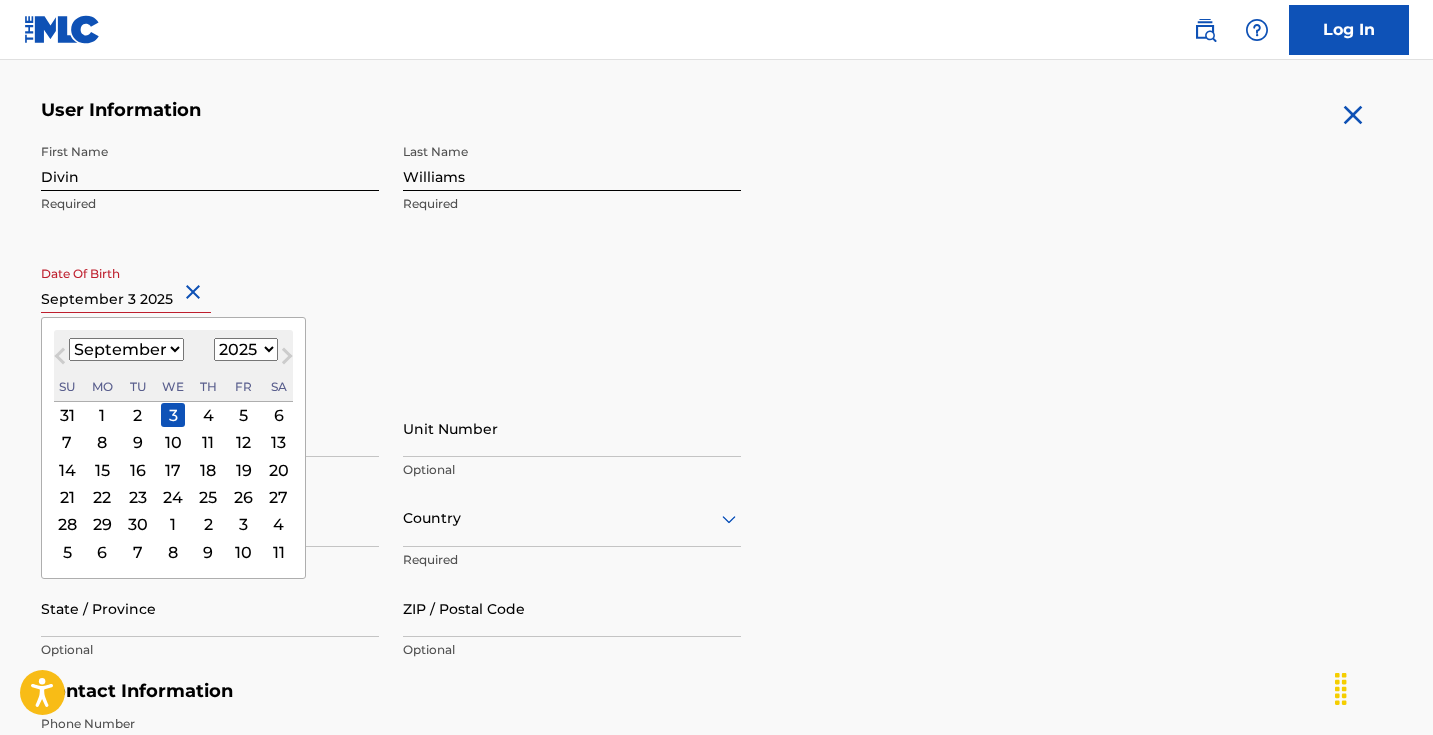 click on "1899 1900 1901 1902 1903 1904 1905 1906 1907 1908 1909 1910 1911 1912 1913 1914 1915 1916 1917 1918 1919 1920 1921 1922 1923 1924 1925 1926 1927 1928 1929 1930 1931 1932 1933 1934 1935 1936 1937 1938 1939 1940 1941 1942 1943 1944 1945 1946 1947 1948 1949 1950 1951 1952 1953 1954 1955 1956 1957 1958 1959 1960 1961 1962 1963 1964 1965 1966 1967 1968 1969 1970 1971 1972 1973 1974 1975 1976 1977 1978 1979 1980 1981 1982 1983 1984 1985 1986 1987 1988 1989 1990 1991 1992 1993 1994 1995 1996 1997 1998 1999 2000 2001 2002 2003 2004 2005 2006 2007 2008 2009 2010 2011 2012 2013 2014 2015 2016 2017 2018 2019 2020 2021 2022 2023 2024 2025 2026 2027 2028 2029 2030 2031 2032 2033 2034 2035 2036 2037 2038 2039 2040 2041 2042 2043 2044 2045 2046 2047 2048 2049 2050 2051 2052 2053 2054 2055 2056 2057 2058 2059 2060 2061 2062 2063 2064 2065 2066 2067 2068 2069 2070 2071 2072 2073 2074 2075 2076 2077 2078 2079 2080 2081 2082 2083 2084 2085 2086 2087 2088 2089 2090 2091 2092 2093 2094 2095 2096 2097 2098 2099 2100" at bounding box center [246, 349] 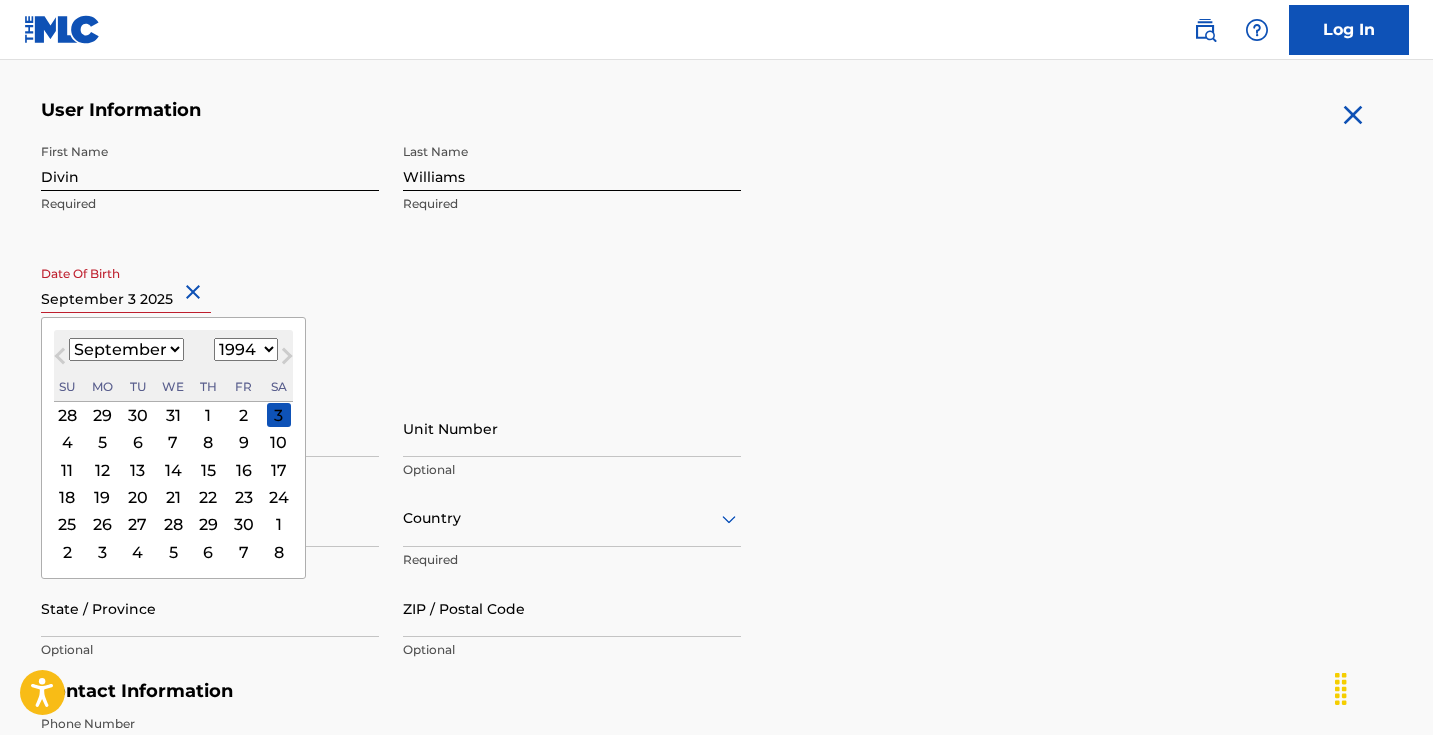 click on "3" at bounding box center (279, 415) 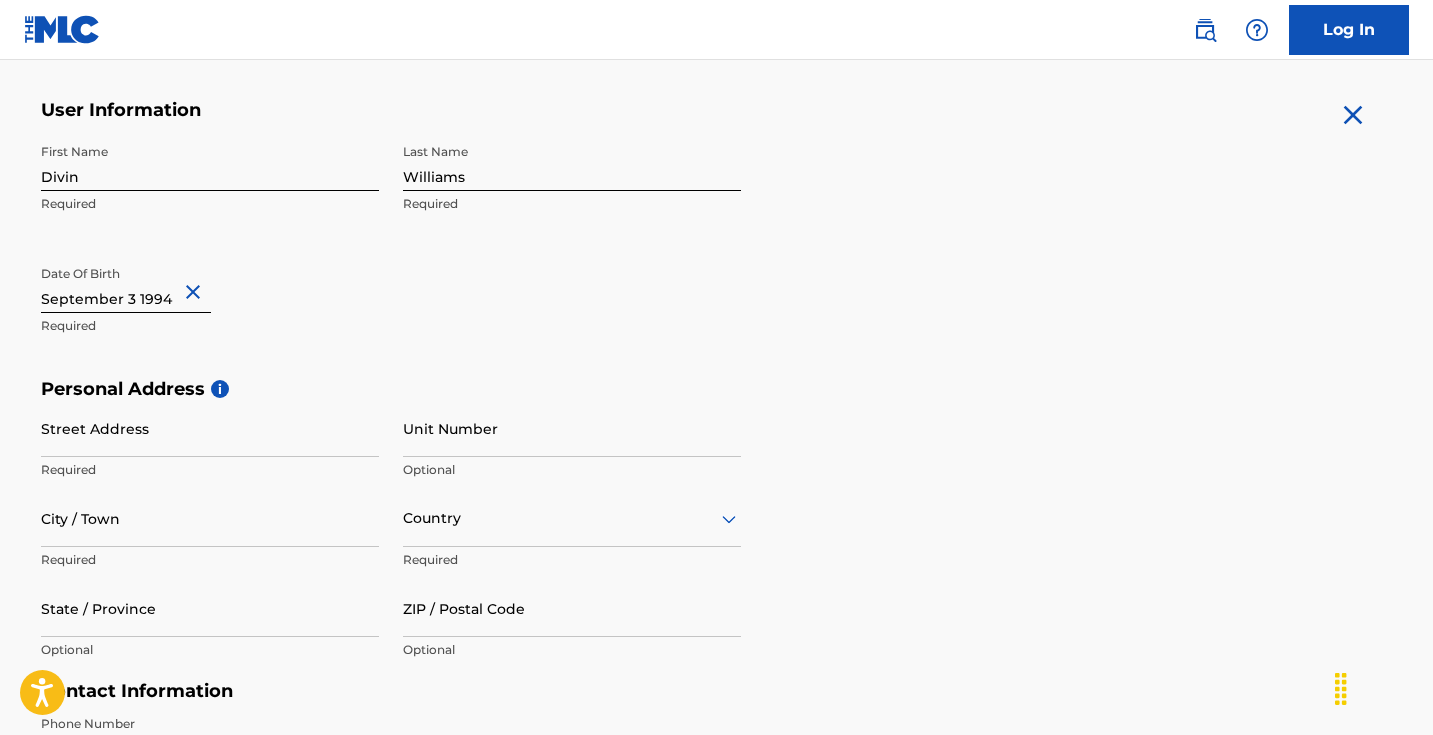 click on "Street Address" at bounding box center (210, 428) 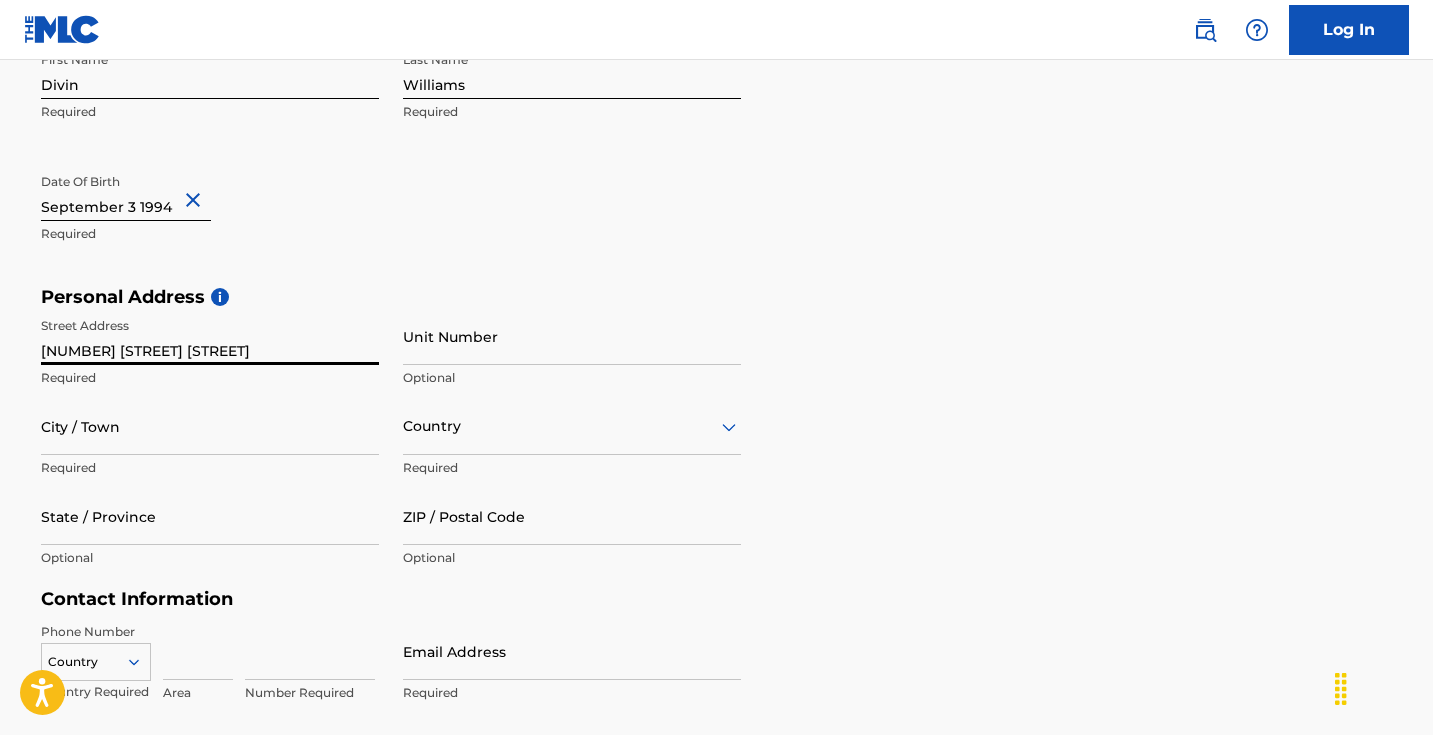 scroll, scrollTop: 500, scrollLeft: 0, axis: vertical 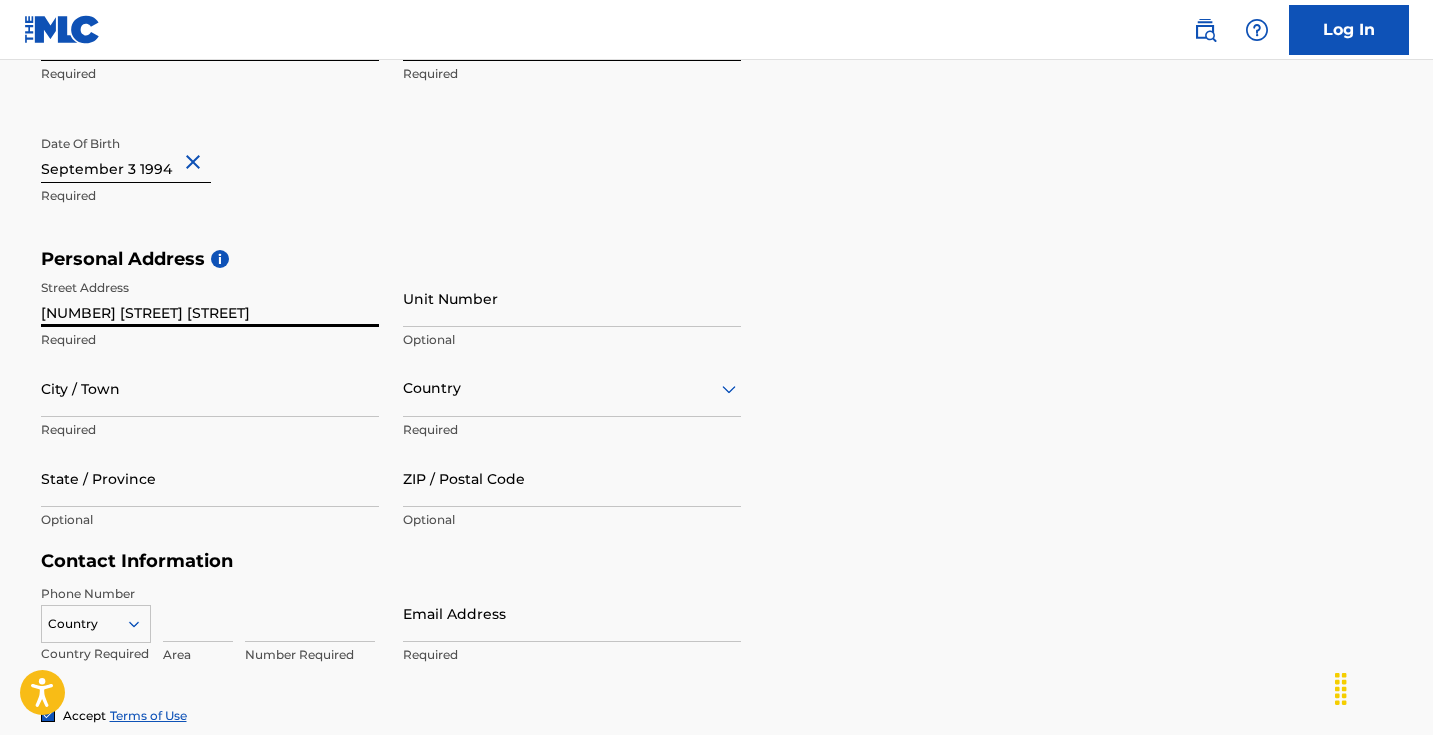 type on "5431 millers glen lane" 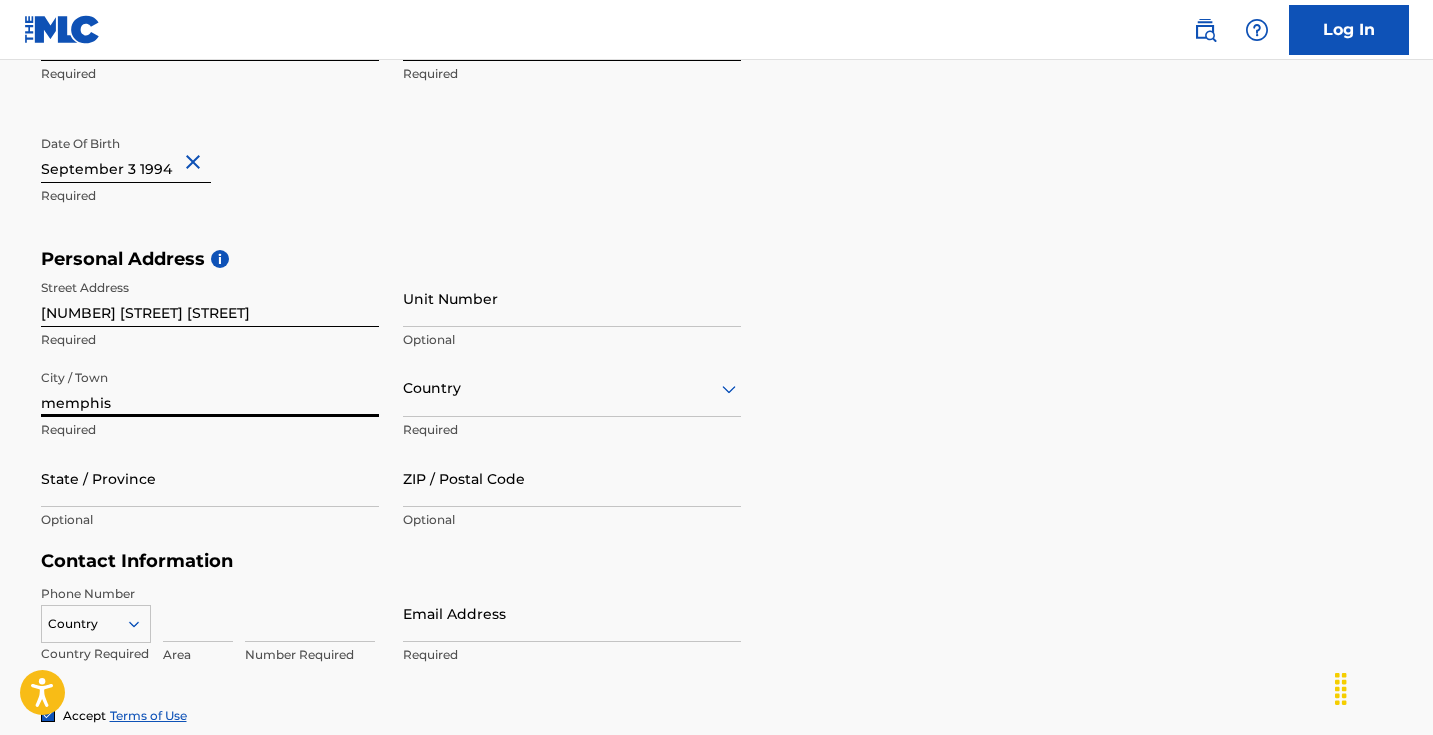 type on "memphis" 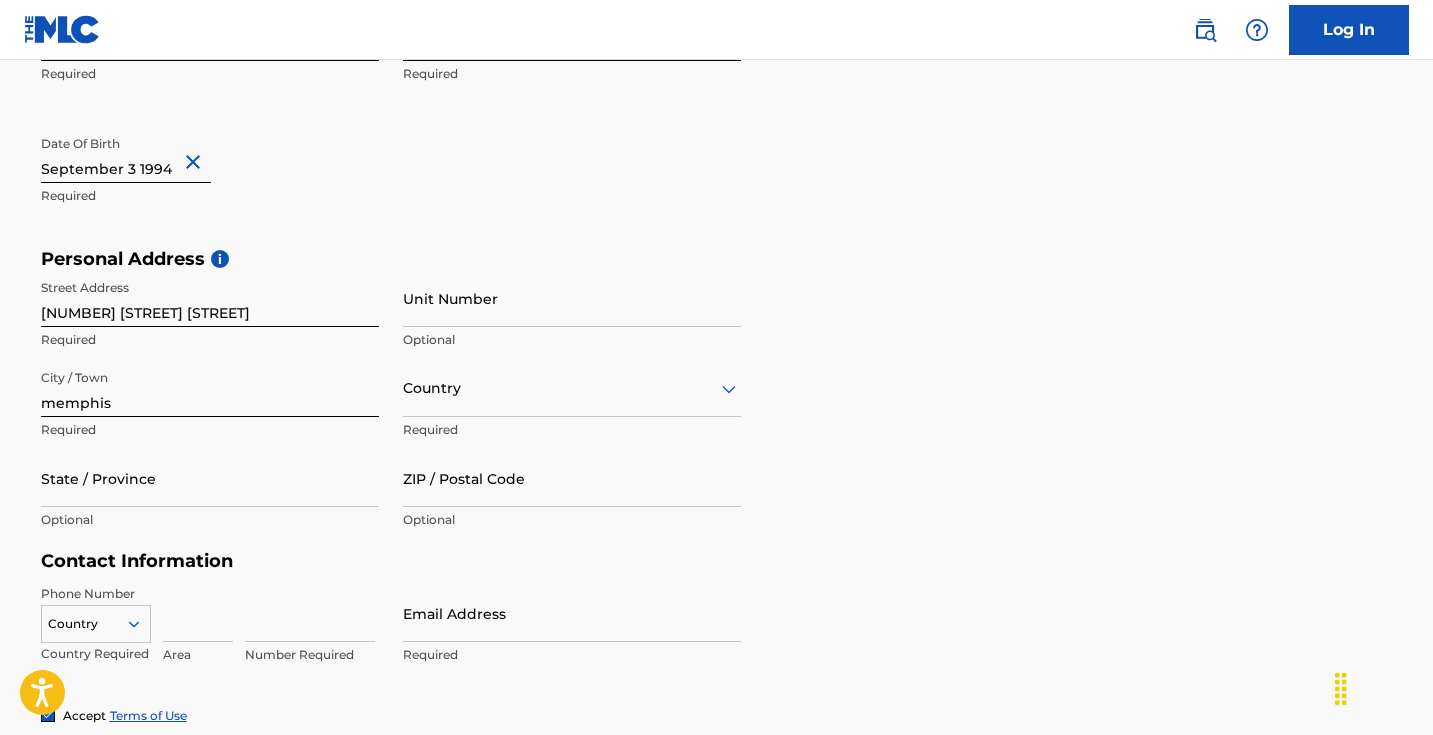 click at bounding box center (572, 388) 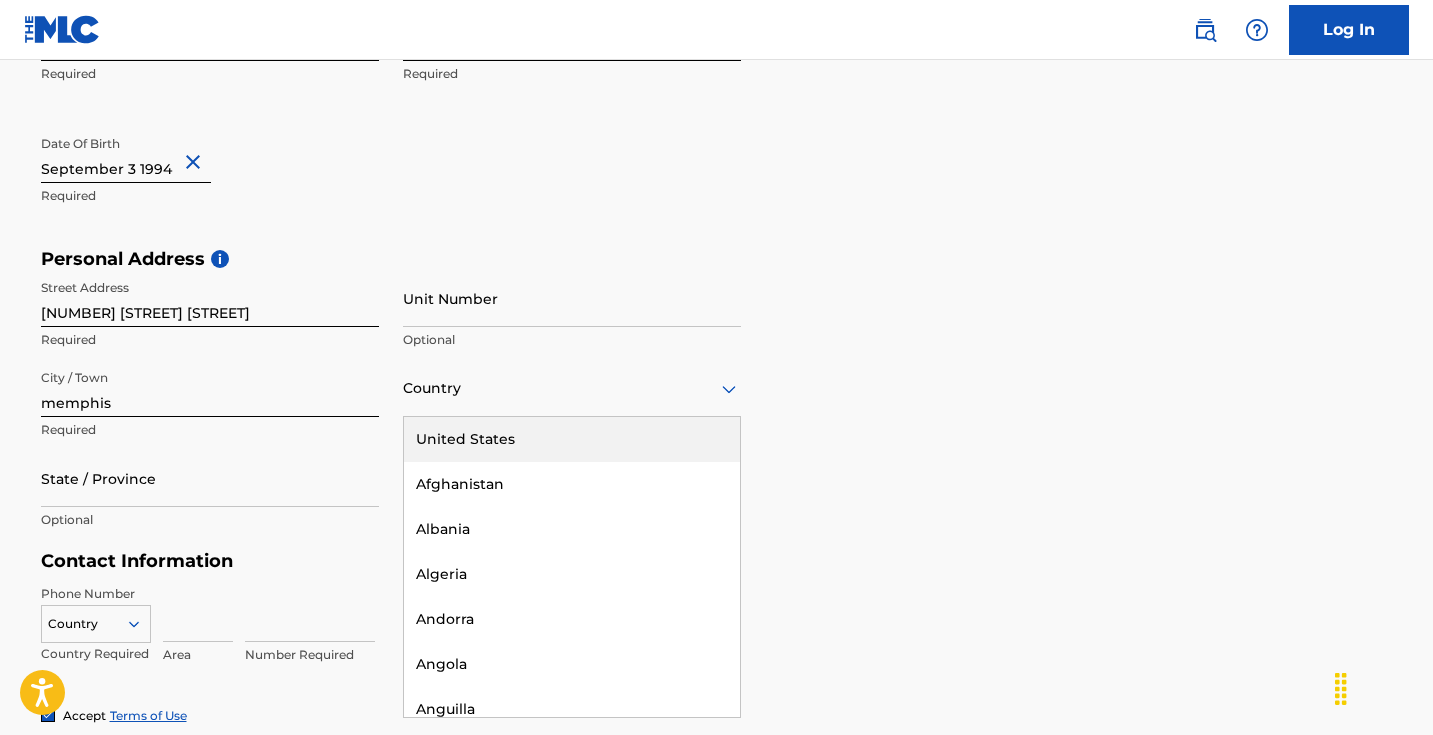 click on "United States" at bounding box center (572, 439) 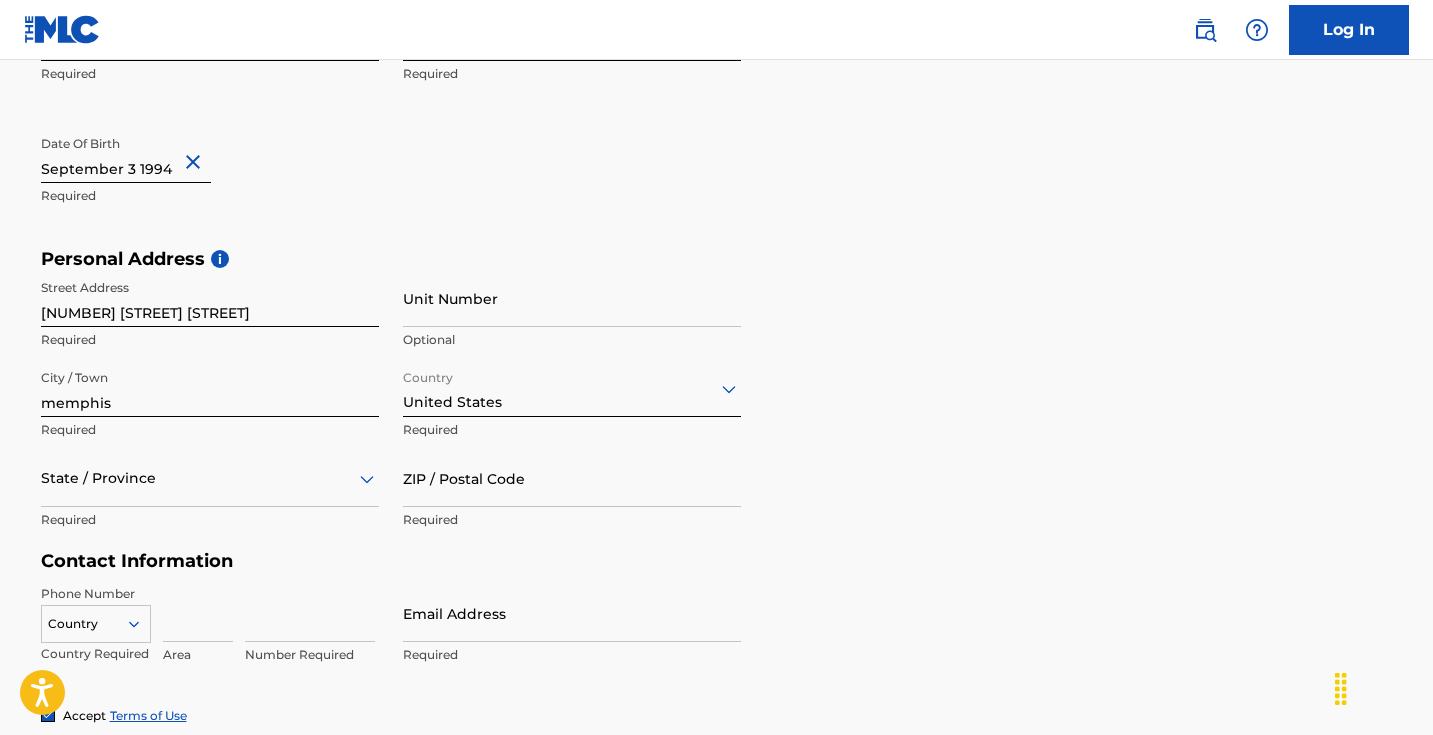 click on "State / Province" at bounding box center (210, 478) 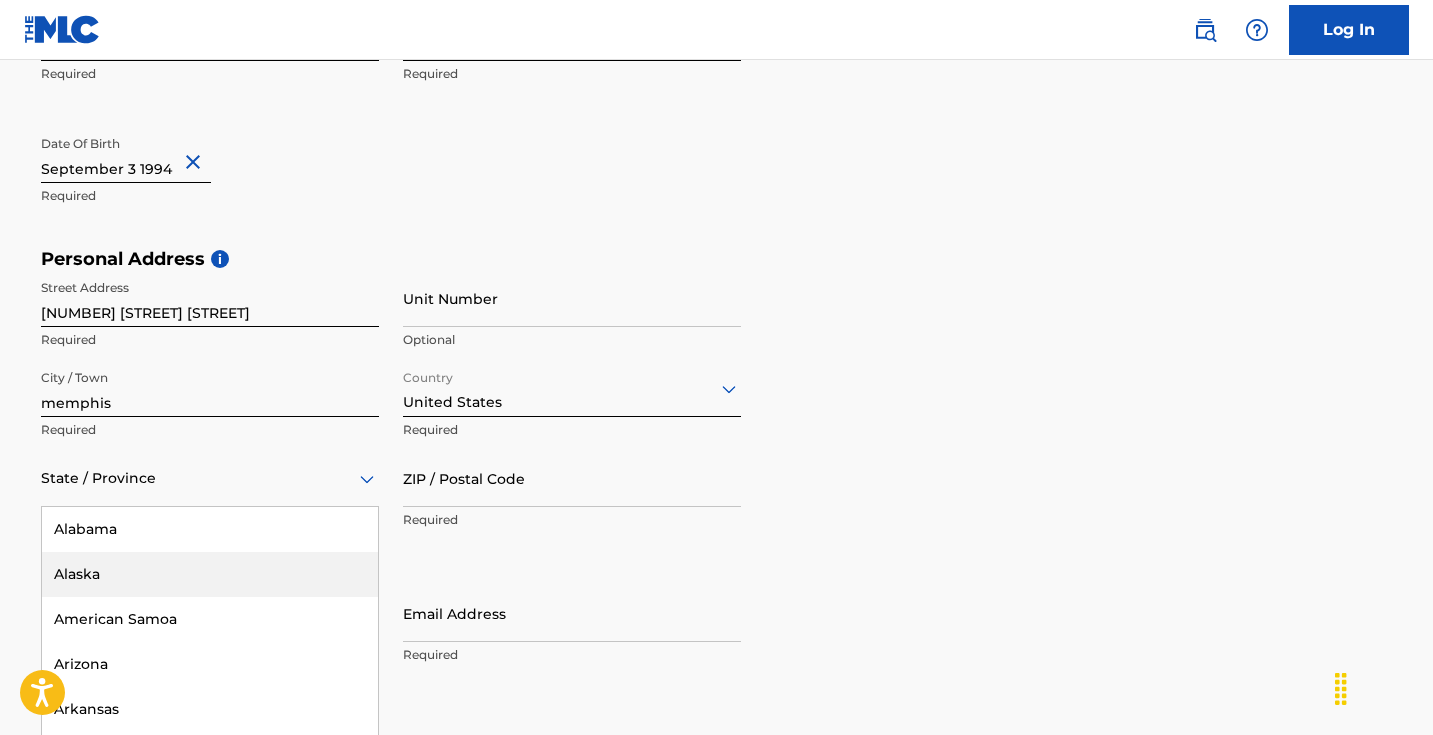 scroll, scrollTop: 573, scrollLeft: 0, axis: vertical 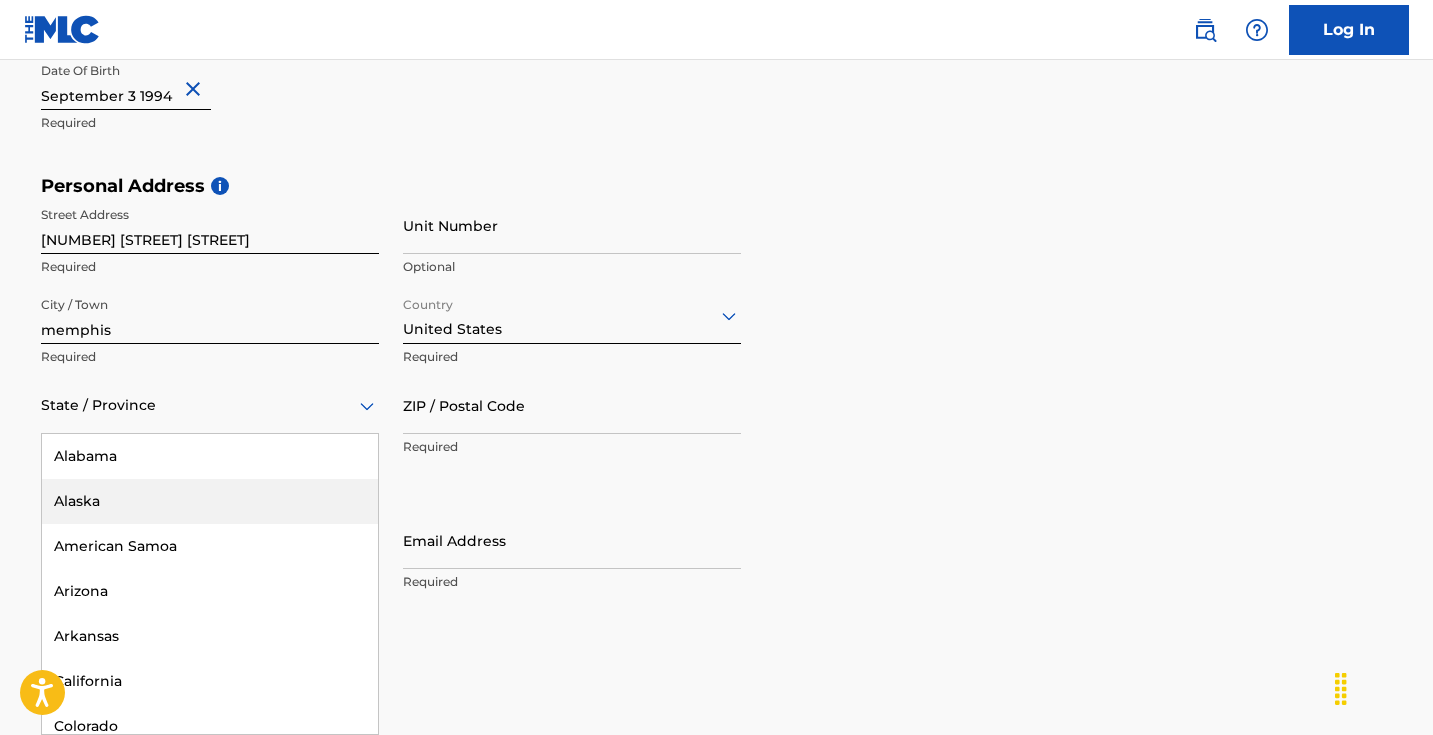 type on "t" 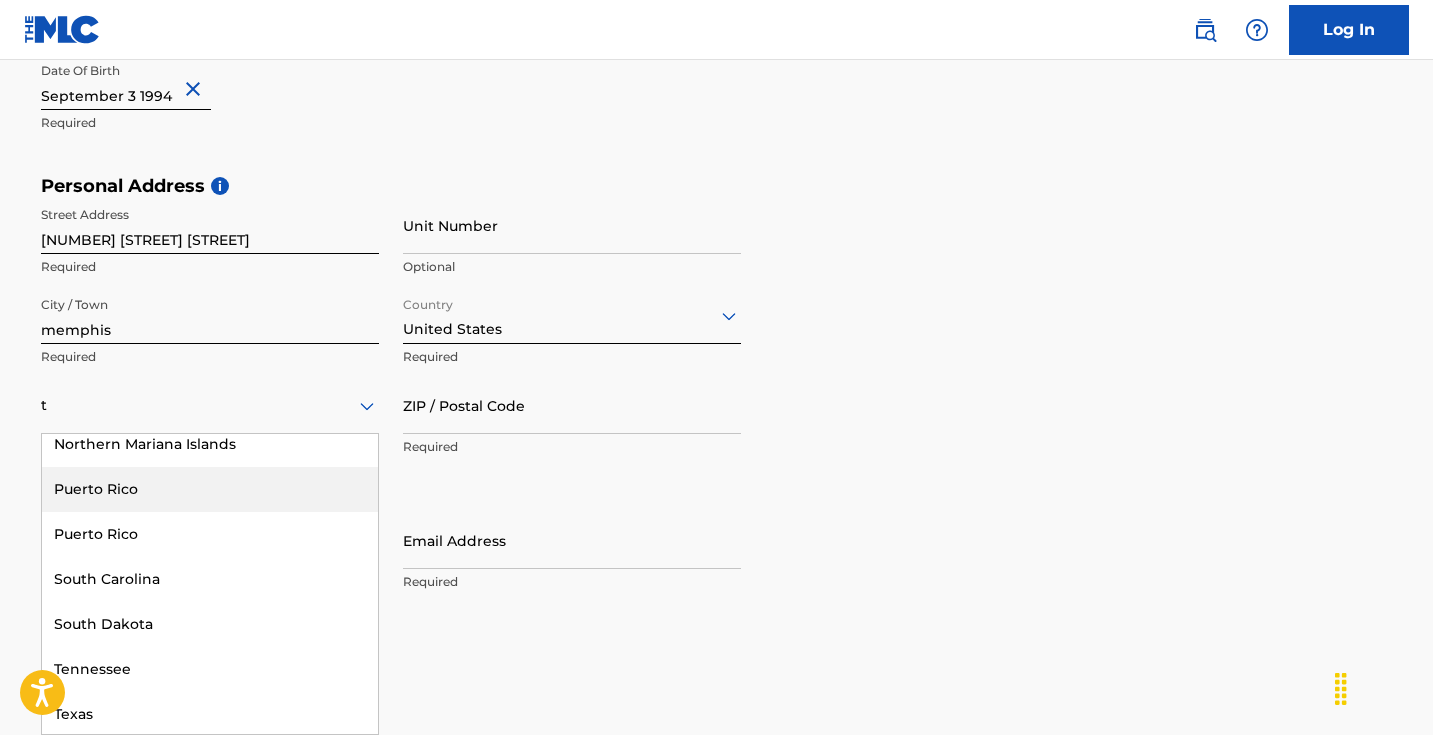 scroll, scrollTop: 429, scrollLeft: 0, axis: vertical 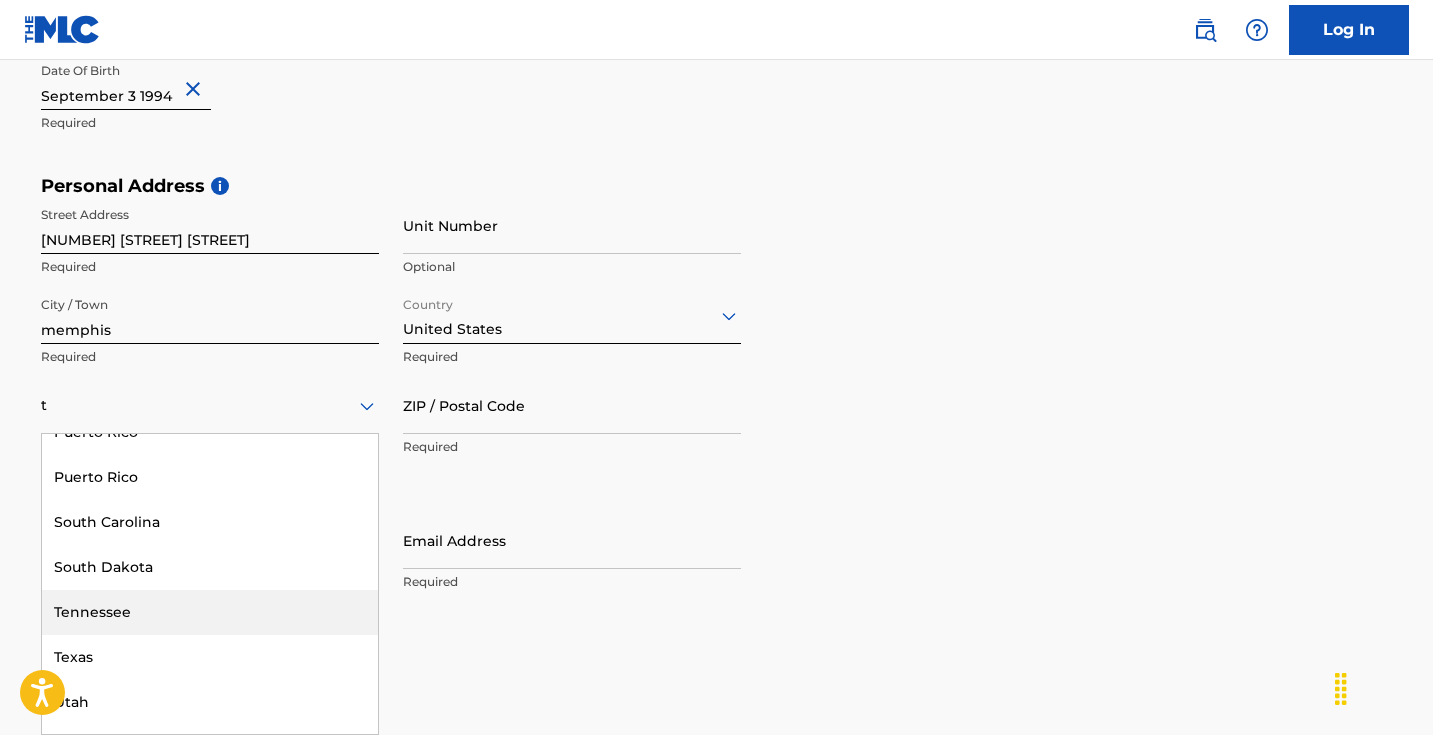click on "Tennessee" at bounding box center [210, 612] 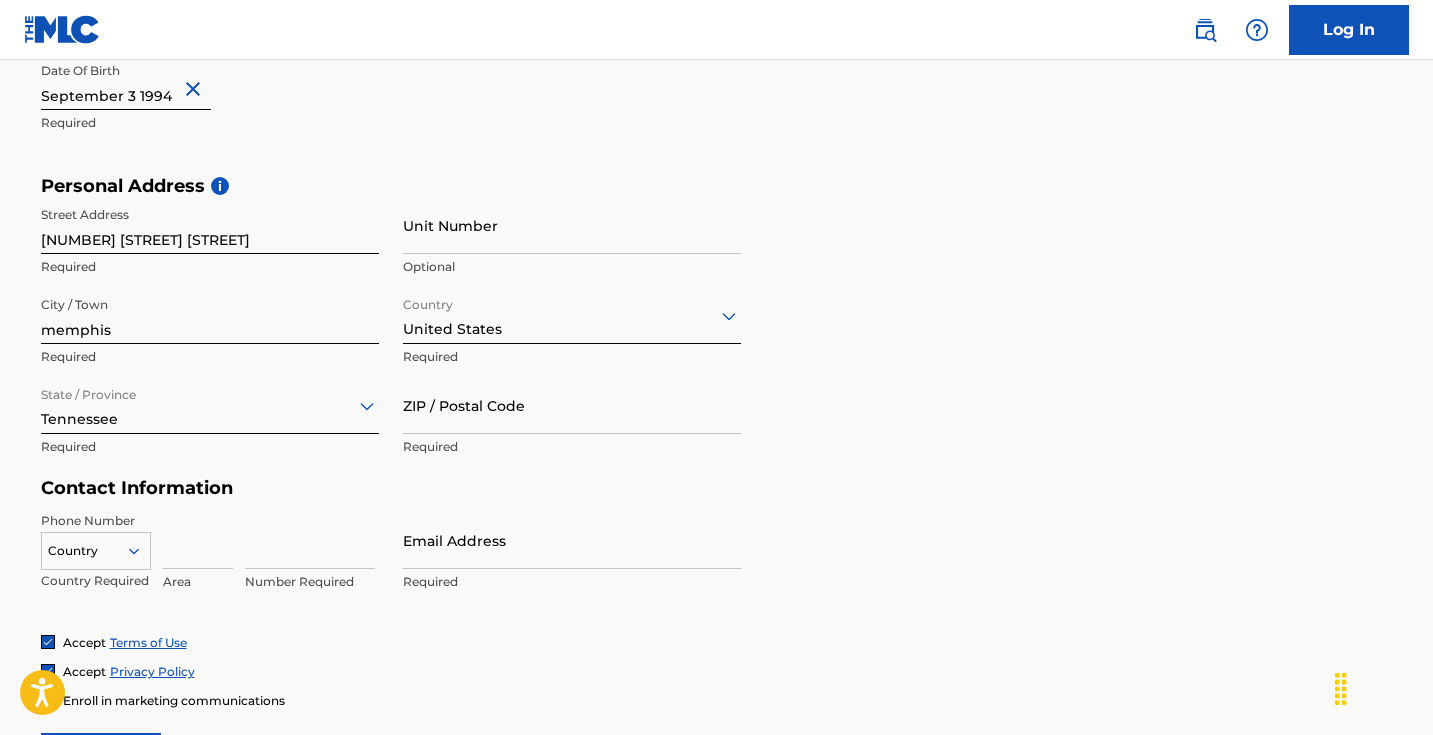 click on "ZIP / Postal Code" at bounding box center (572, 405) 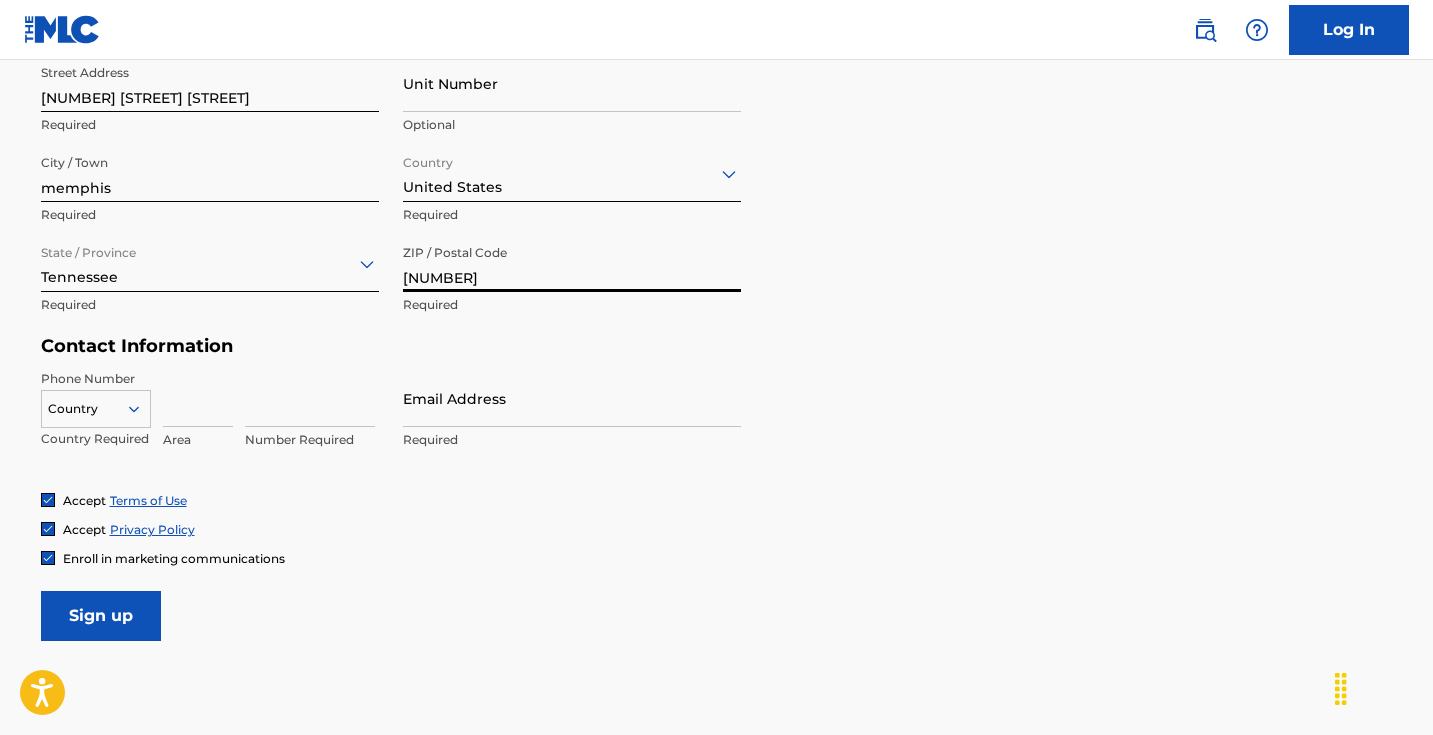 scroll, scrollTop: 716, scrollLeft: 0, axis: vertical 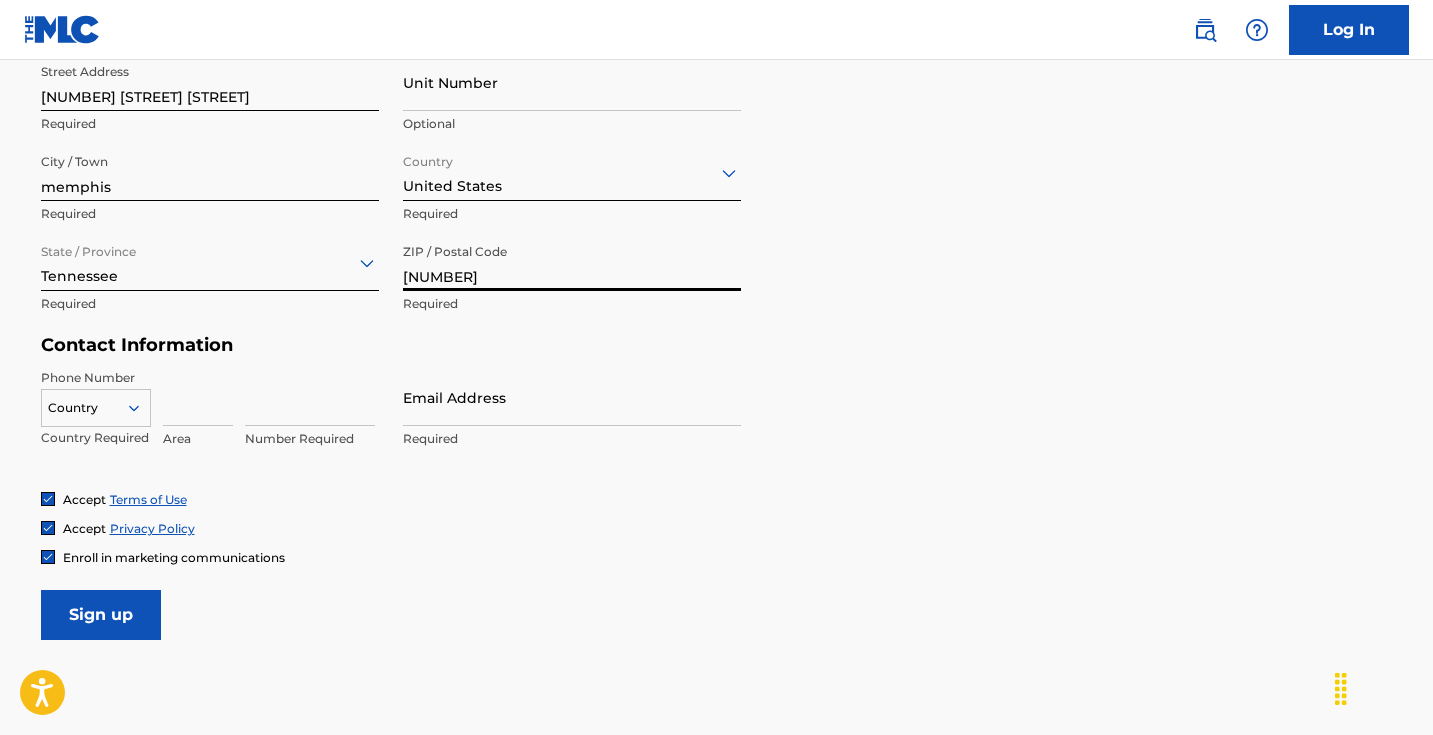 type on "38125" 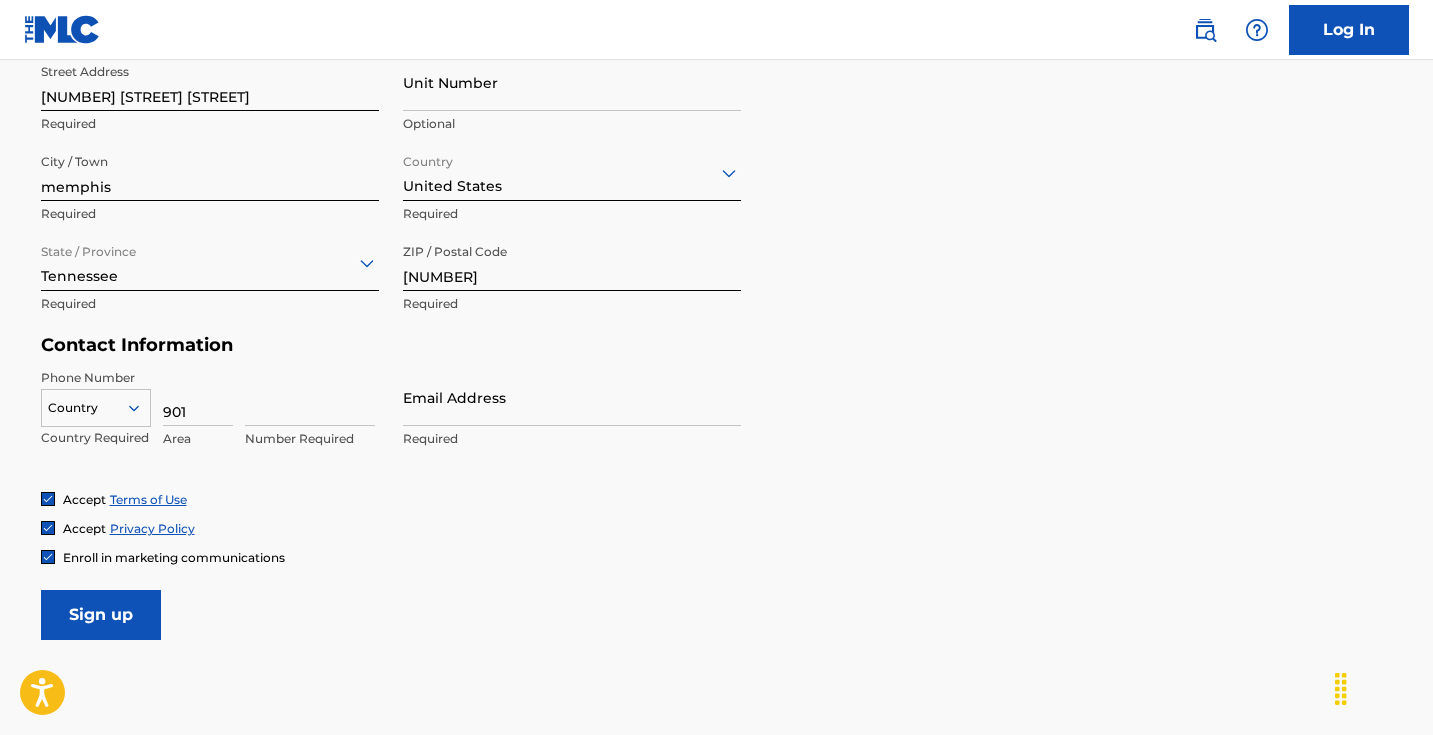 type on "901" 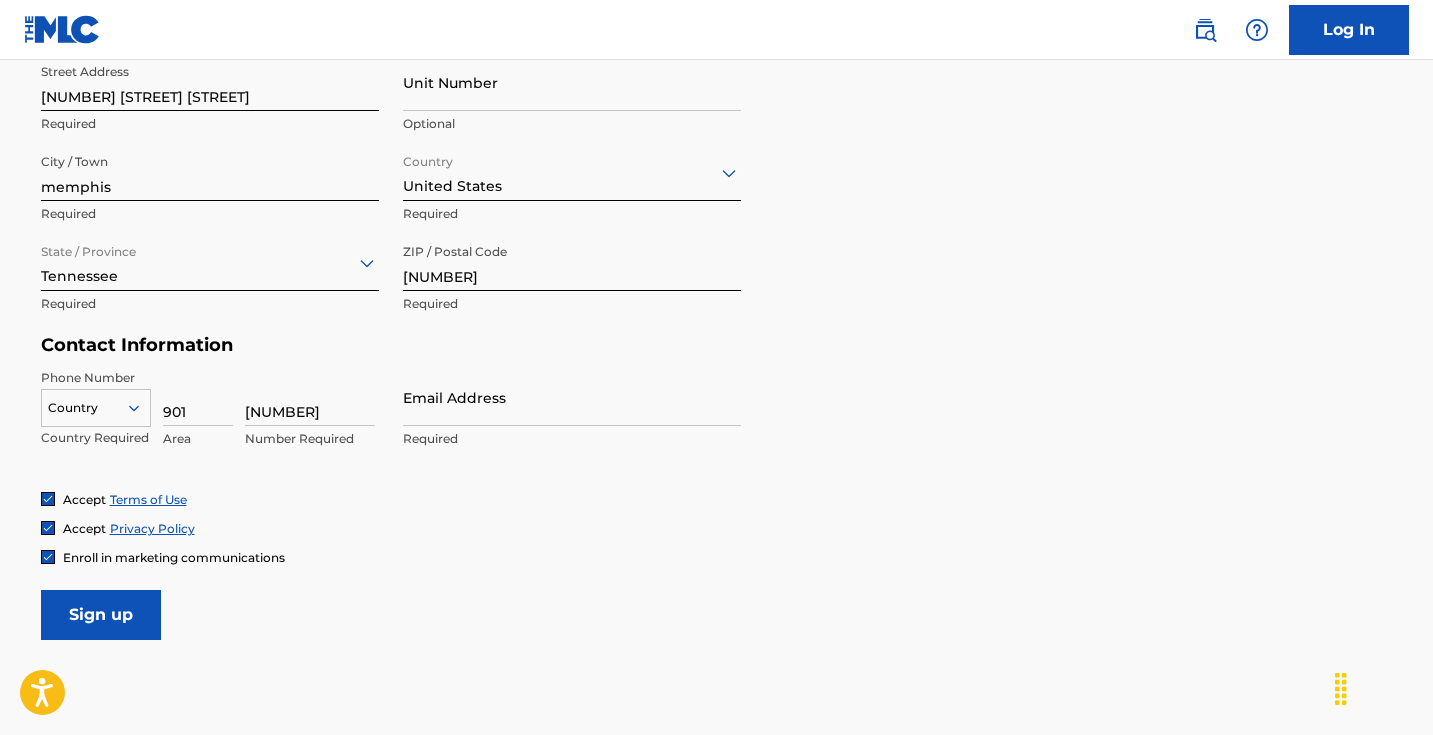 type on "5091809" 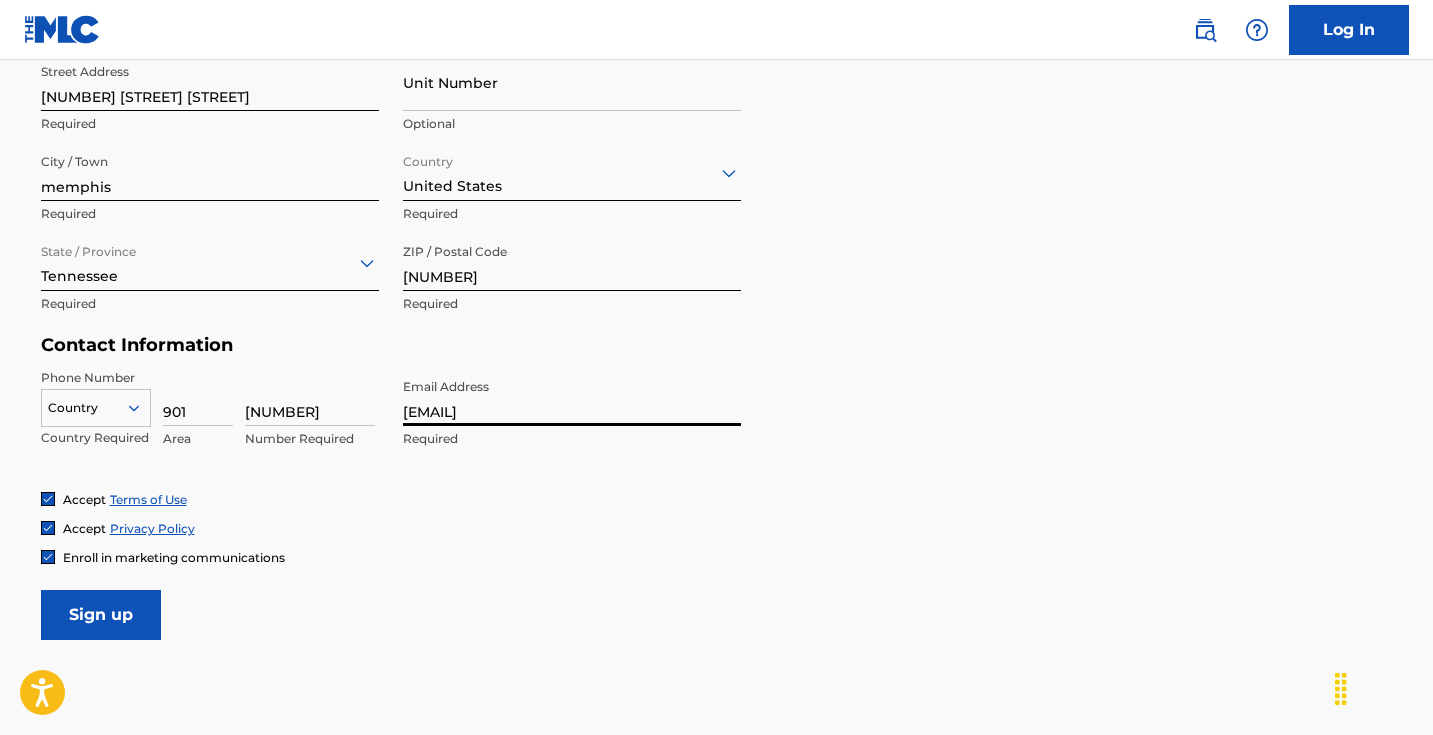 type on "ojbeatz23@[EMAIL]" 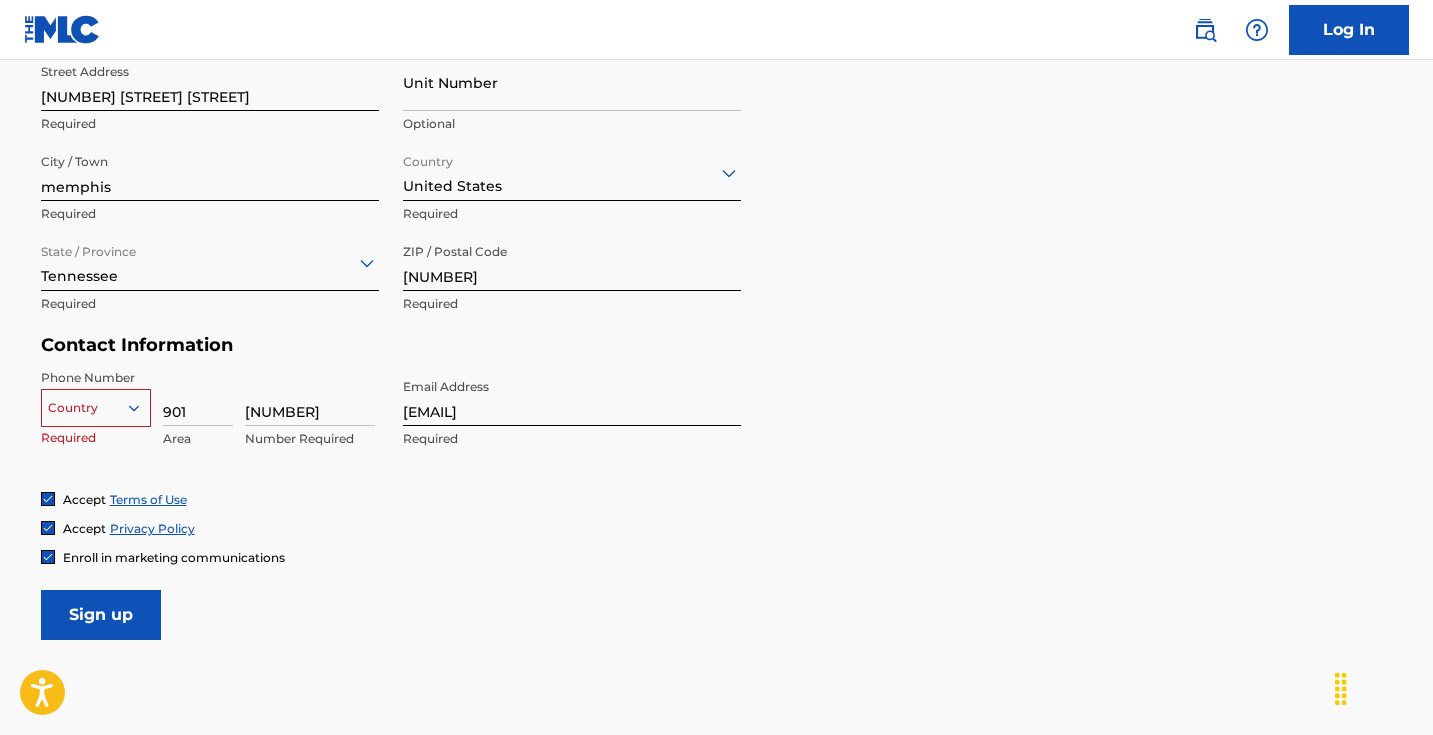 click at bounding box center [96, 408] 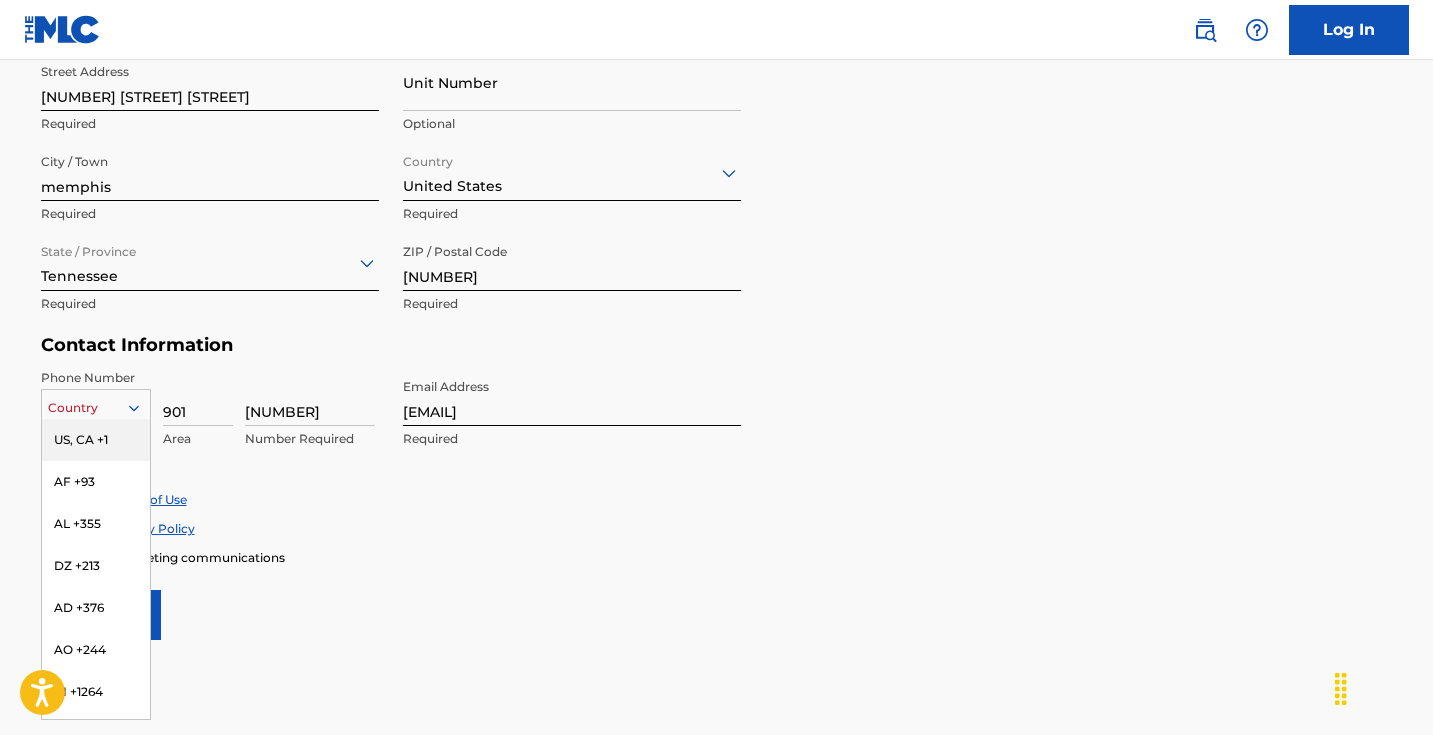 click on "US, CA +1" at bounding box center (96, 440) 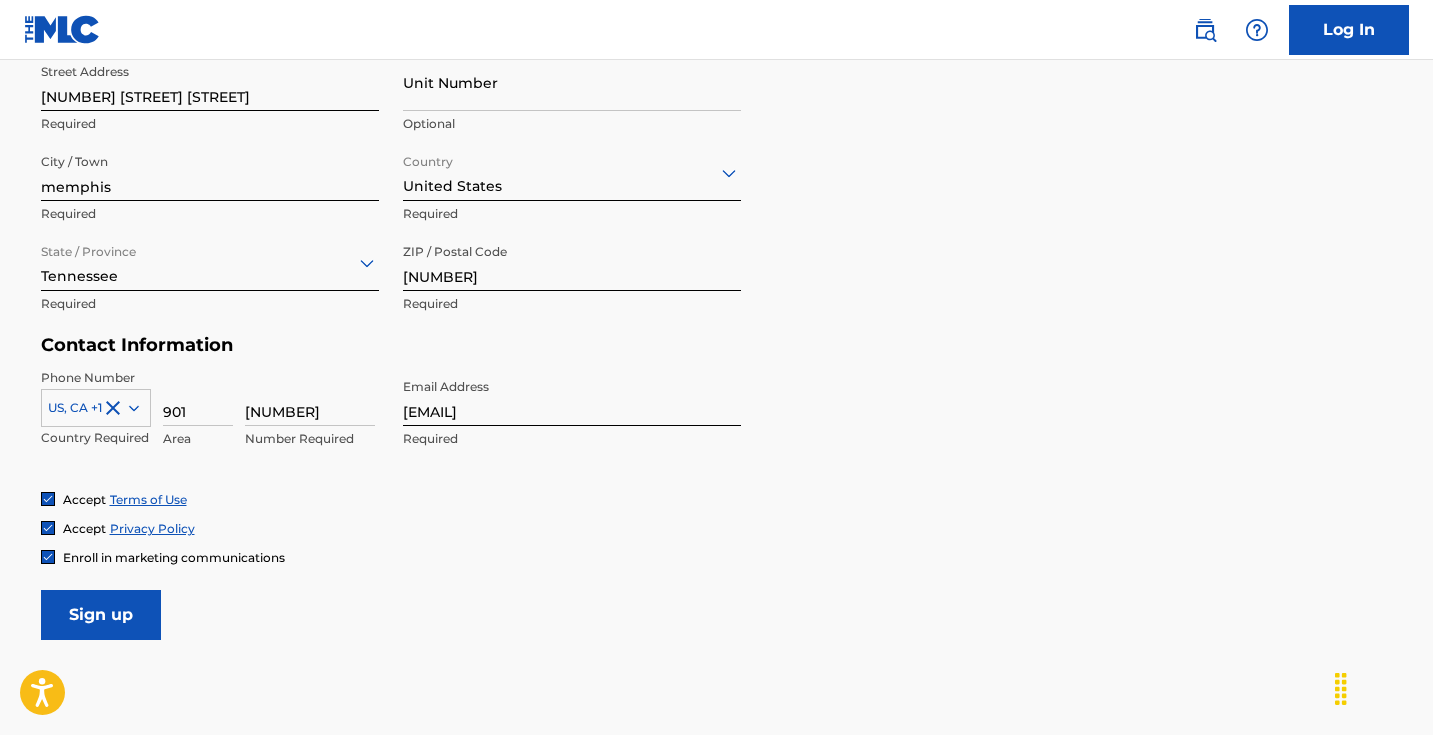click on "Sign up" at bounding box center (101, 615) 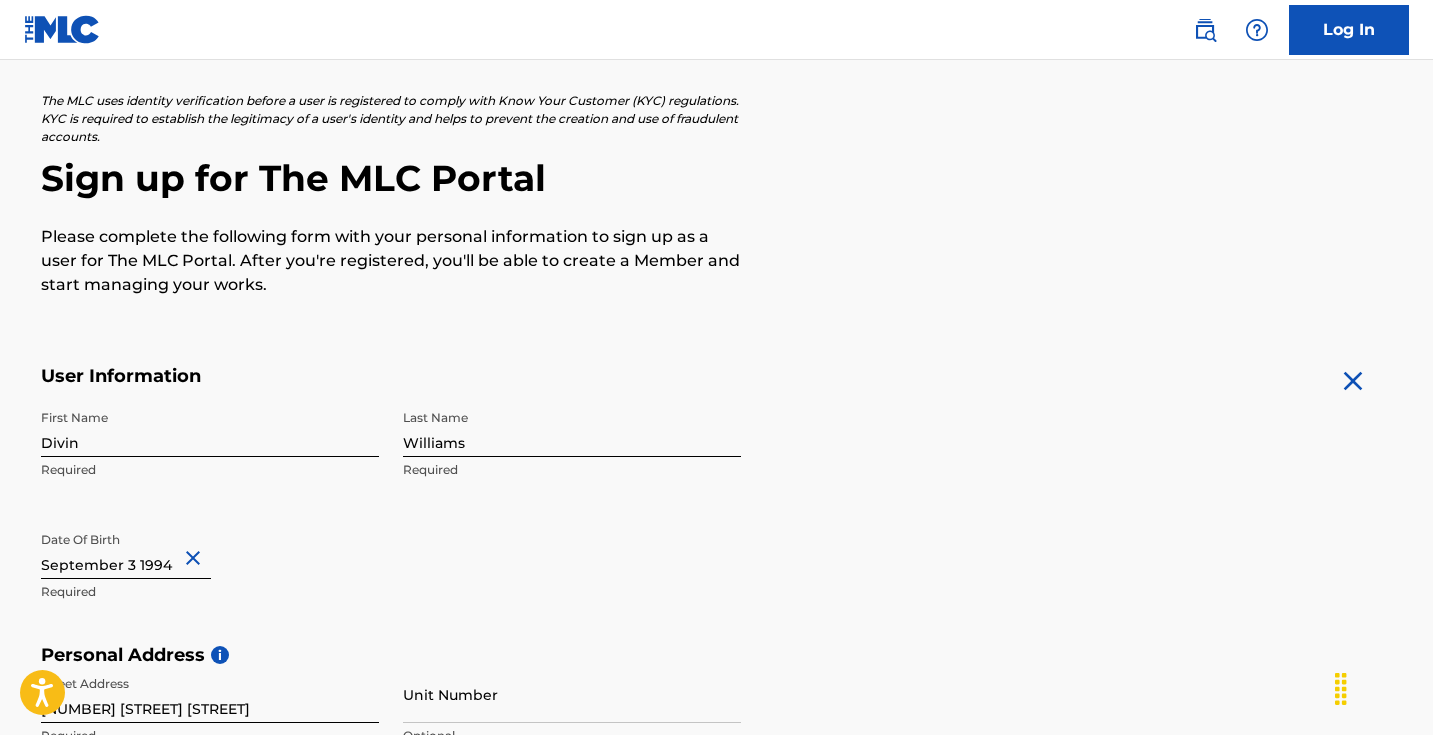 scroll, scrollTop: 0, scrollLeft: 0, axis: both 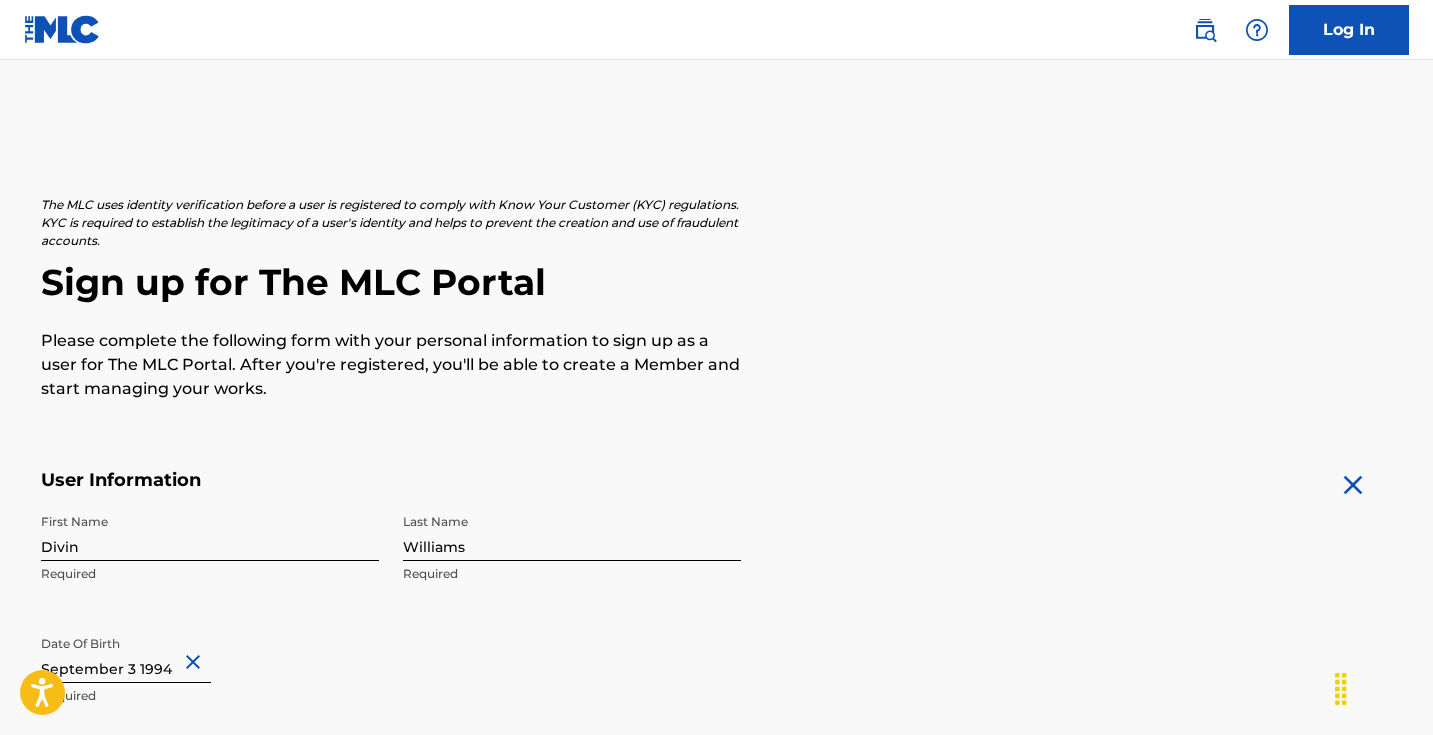 click on "Log In" at bounding box center [1349, 30] 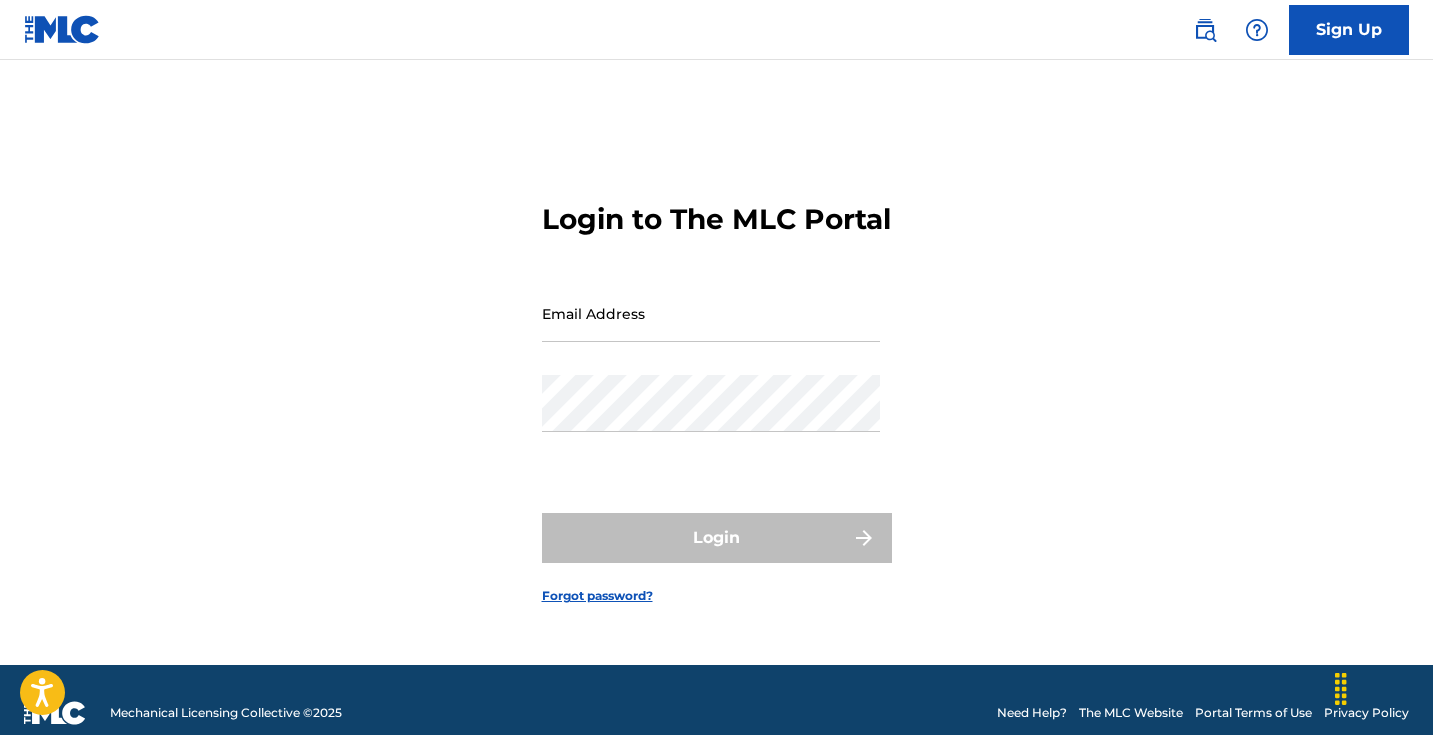click on "Forgot password?" at bounding box center [597, 596] 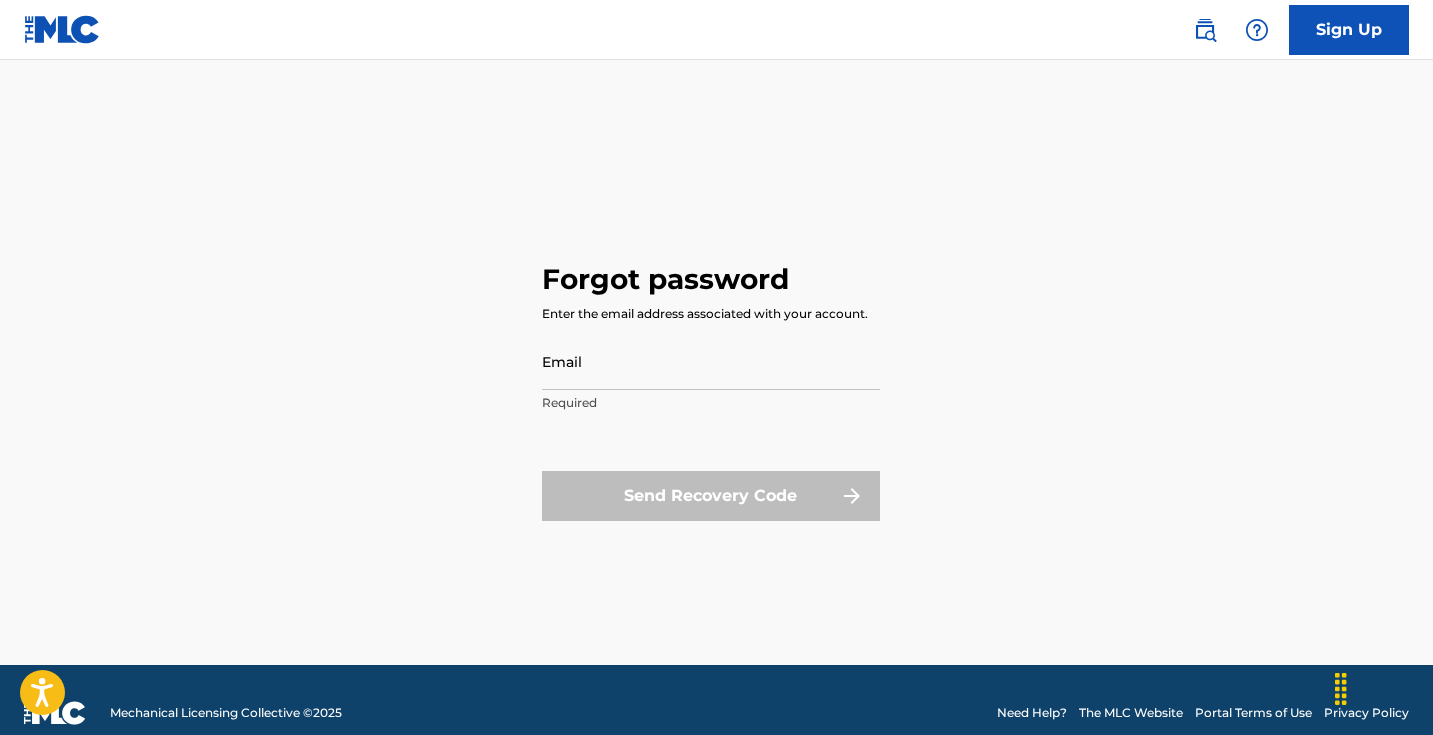 click on "Email" at bounding box center (711, 361) 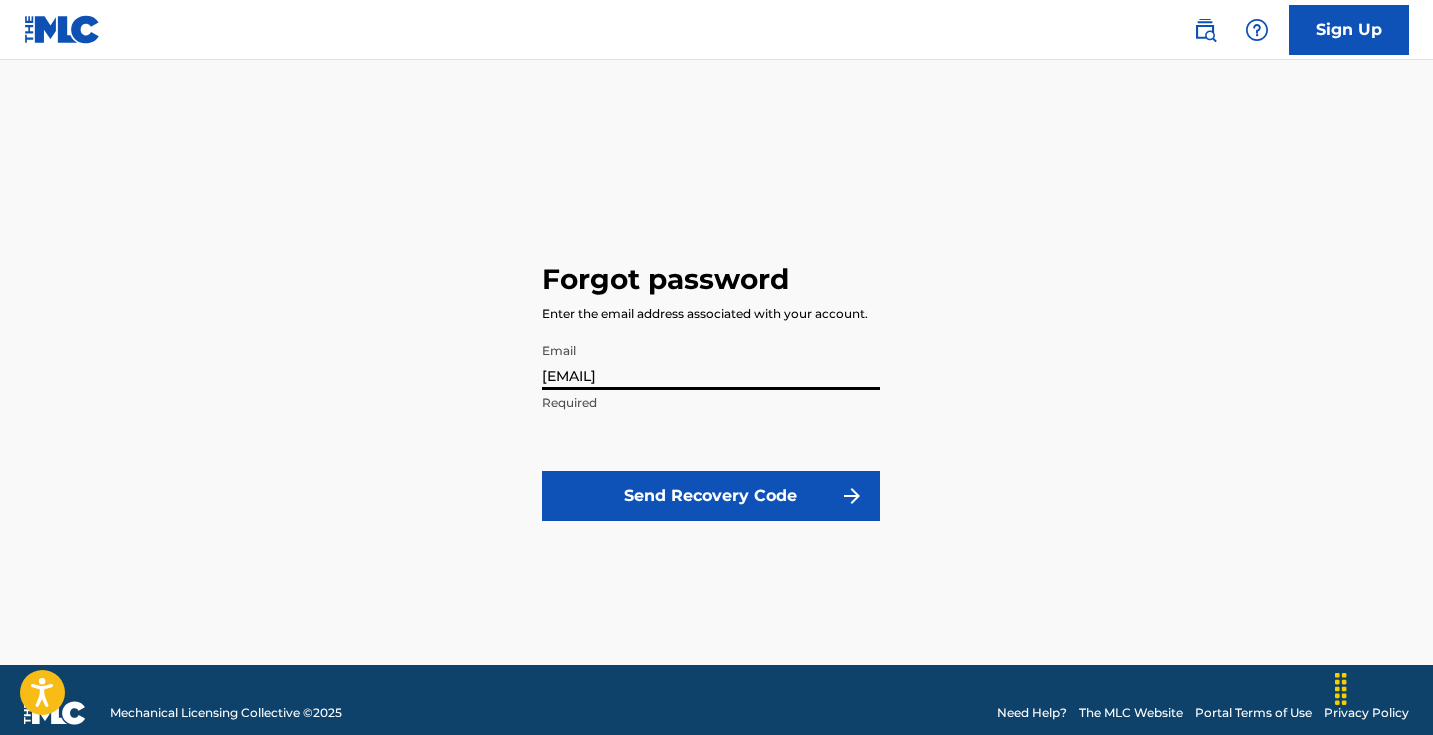 type on "ojbeatz23@[EMAIL]" 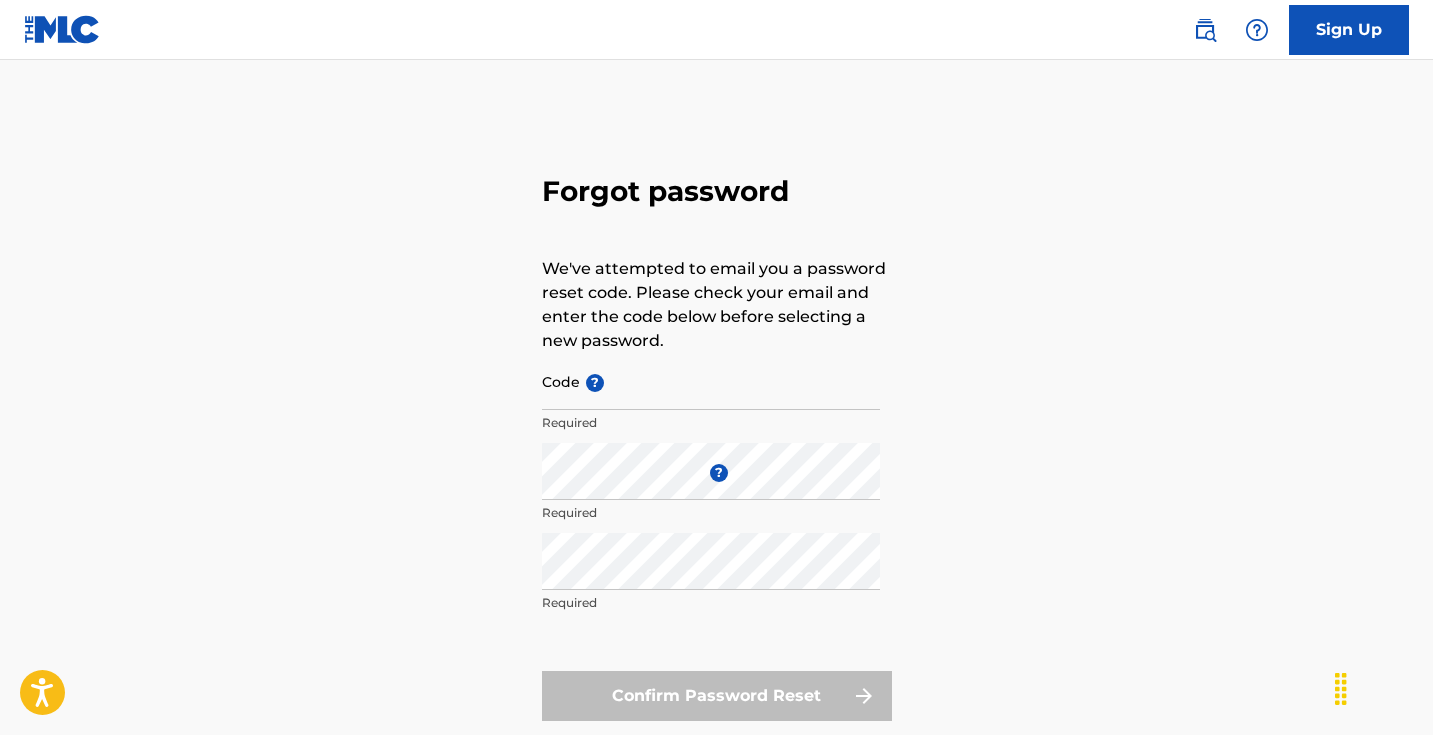 click on "Code ?" at bounding box center (711, 381) 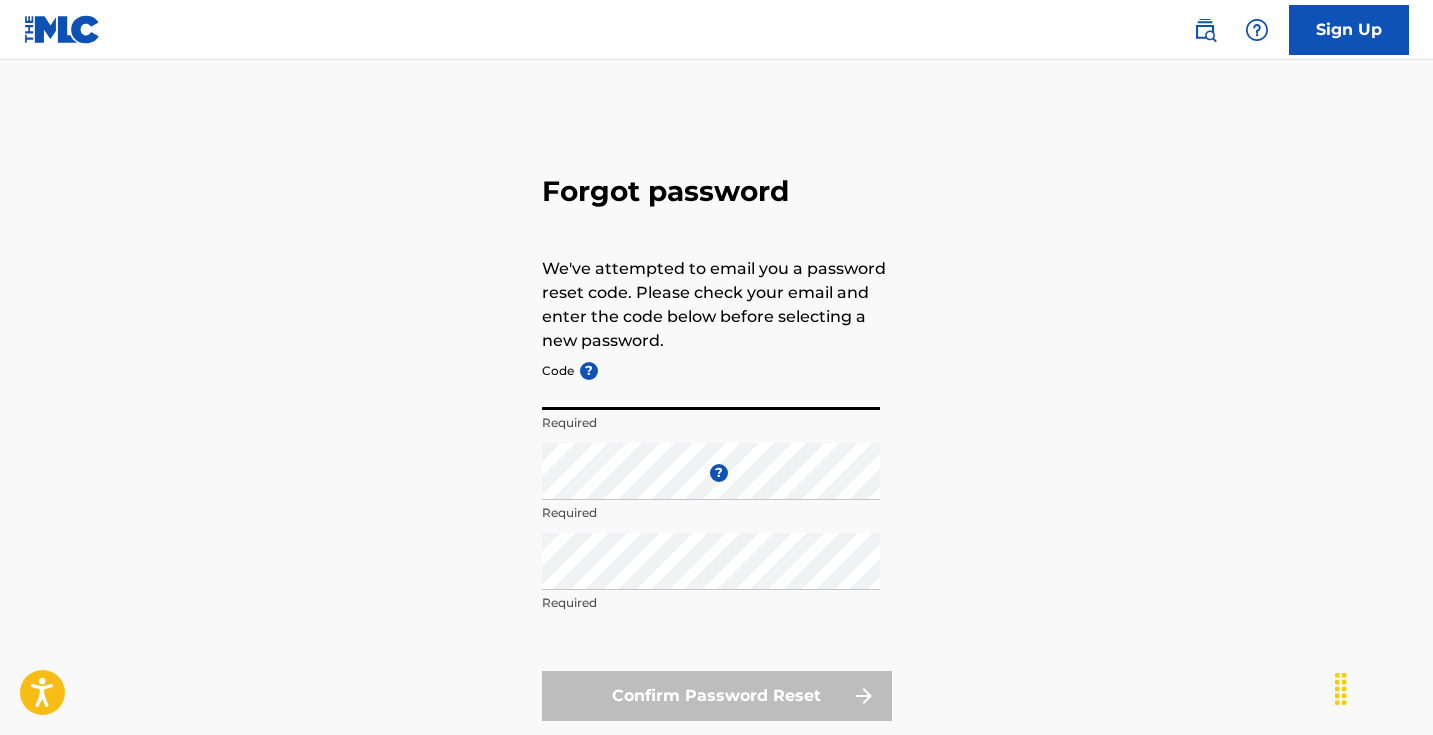 paste on "FP_9f0bfc7bfa99ab877a90ac836f0b" 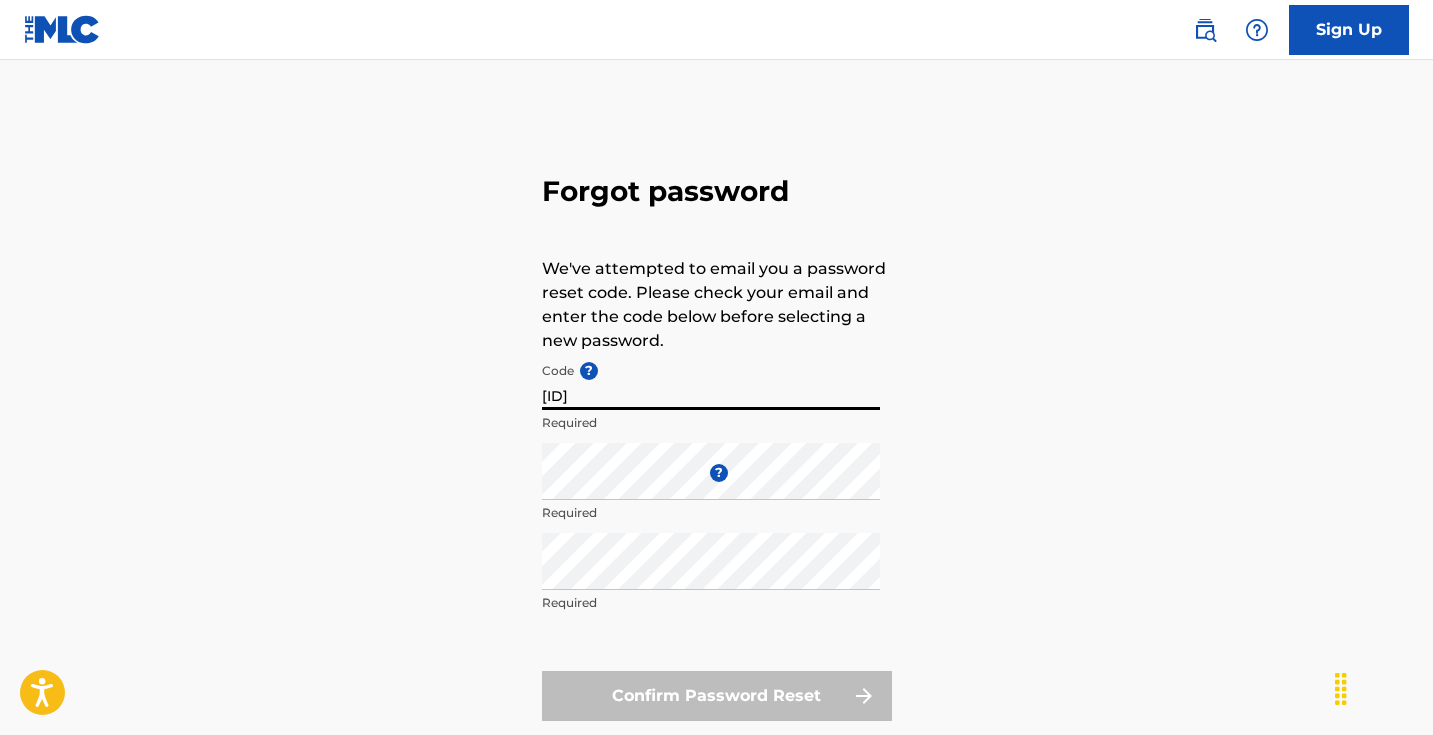 type on "FP_9f0bfc7bfa99ab877a90ac836f0b" 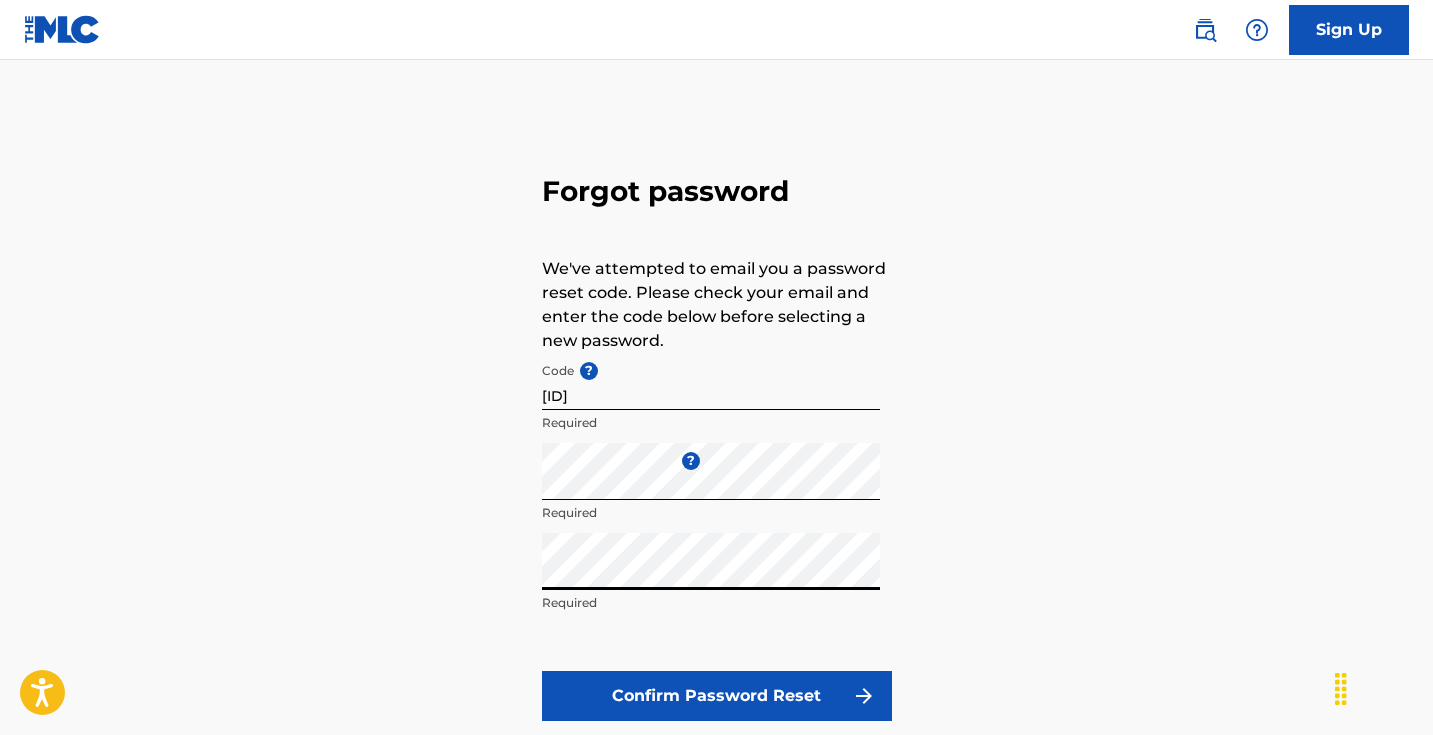 click on "Confirm Password Reset" at bounding box center (717, 696) 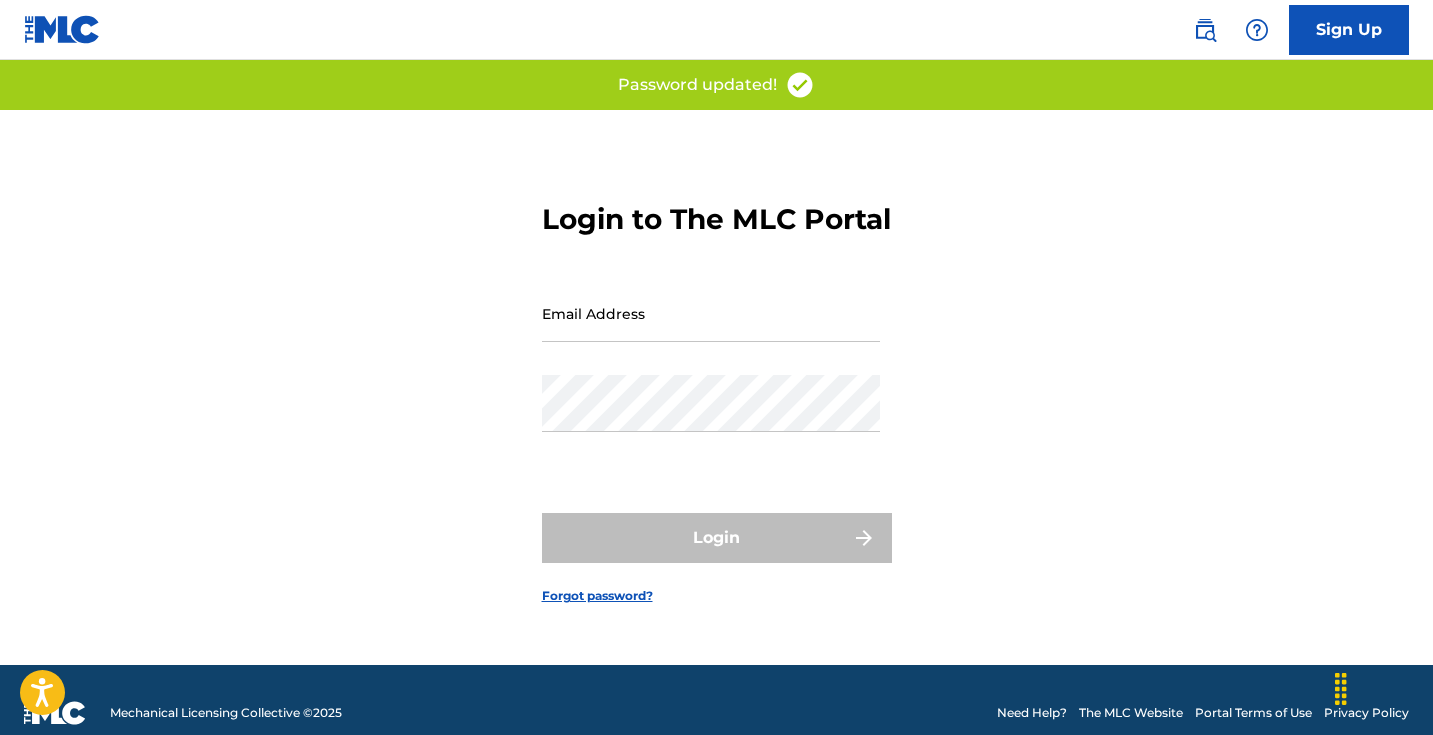 click on "Email Address" at bounding box center (711, 313) 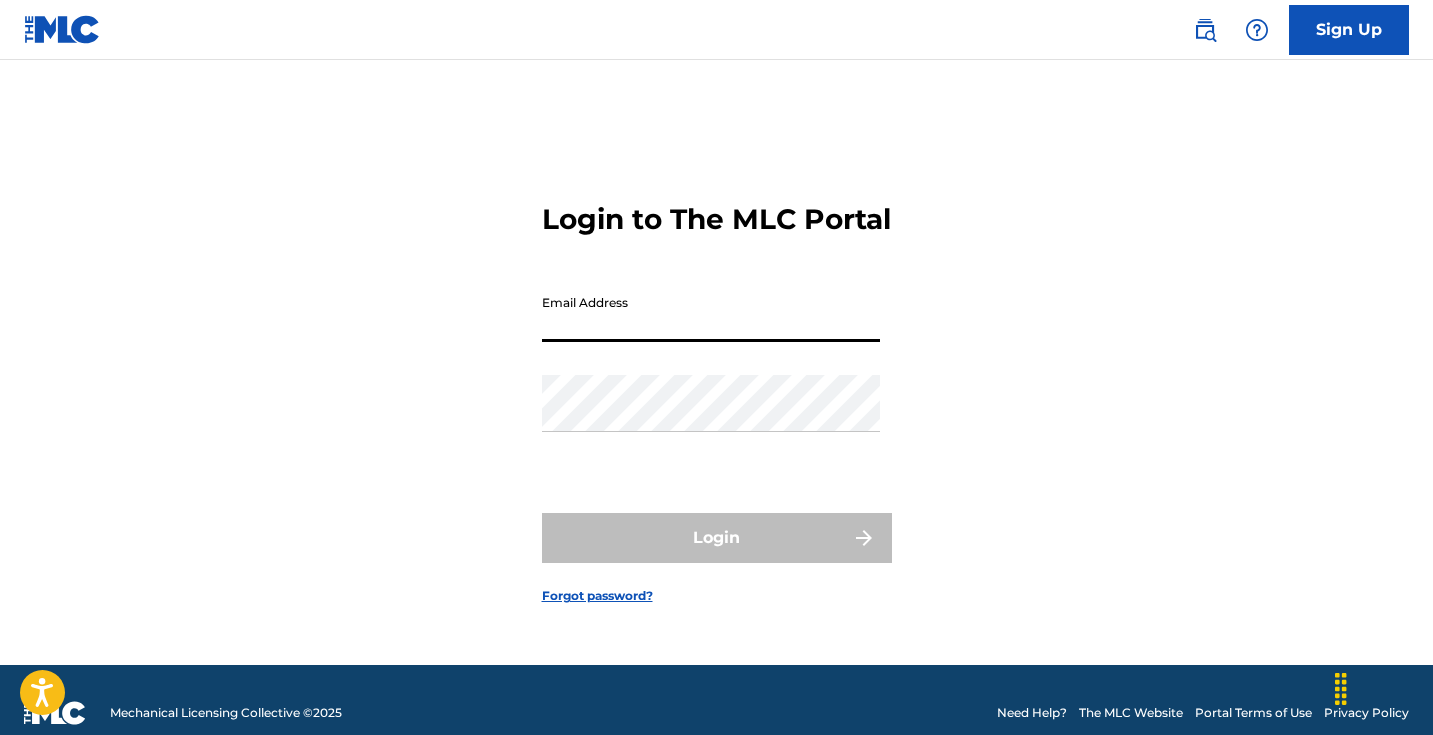 type on "ojbeatz23@[EMAIL]" 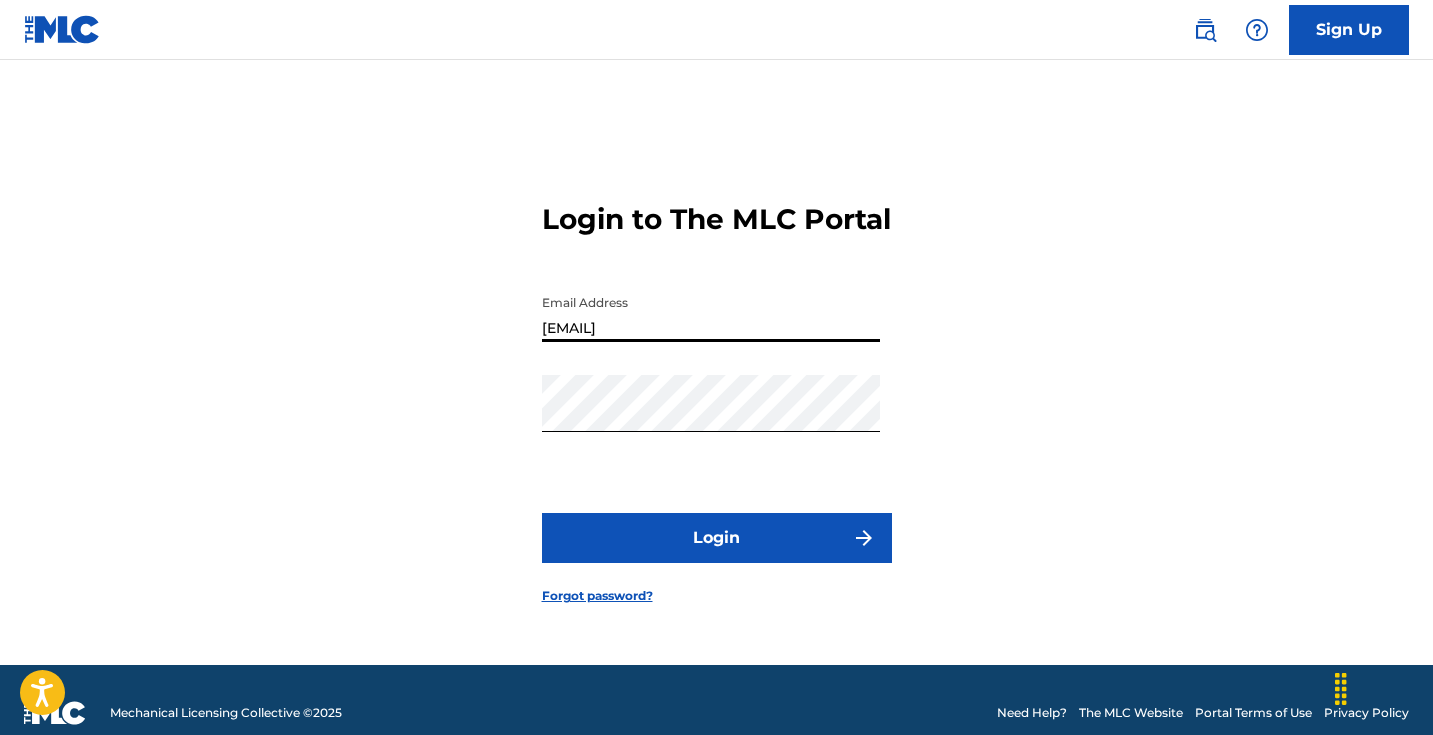 click on "Login" at bounding box center [717, 538] 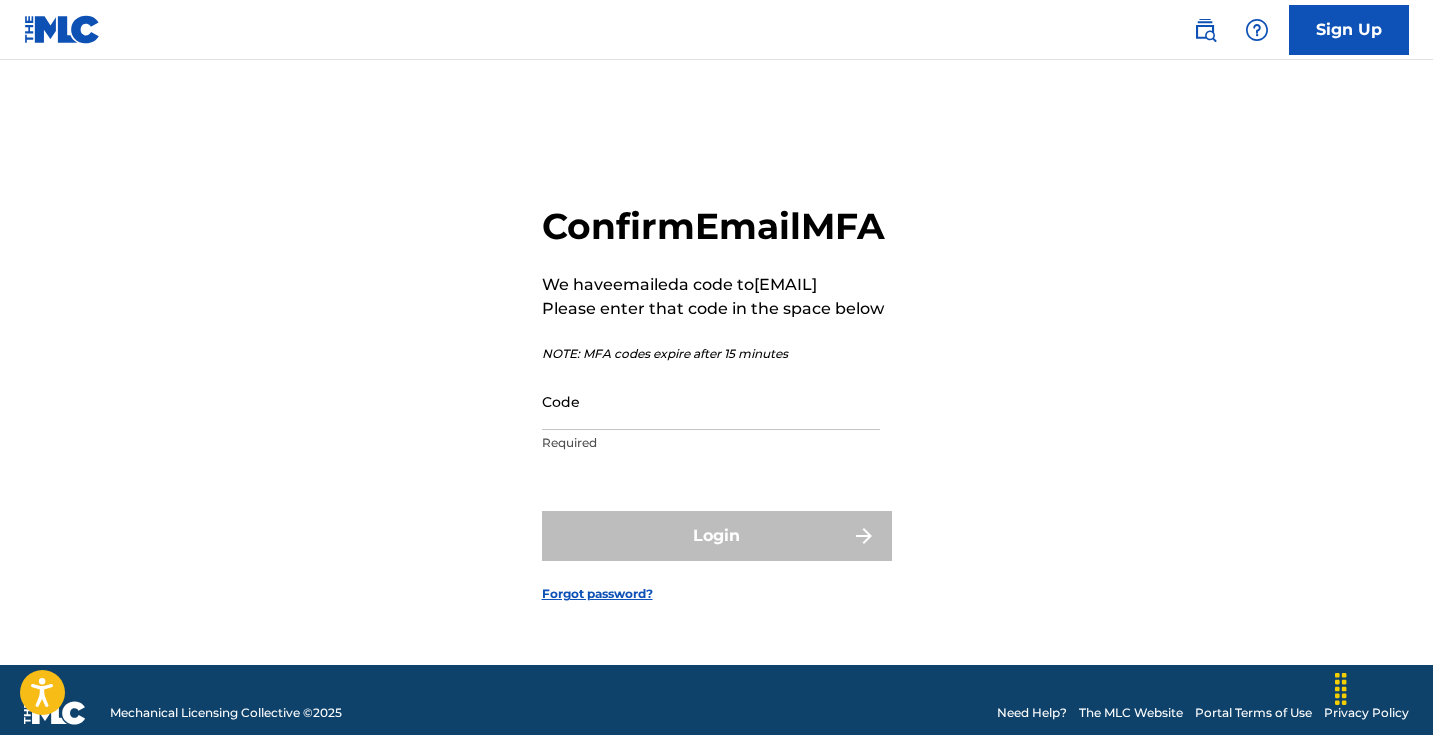 click on "Code" at bounding box center (711, 401) 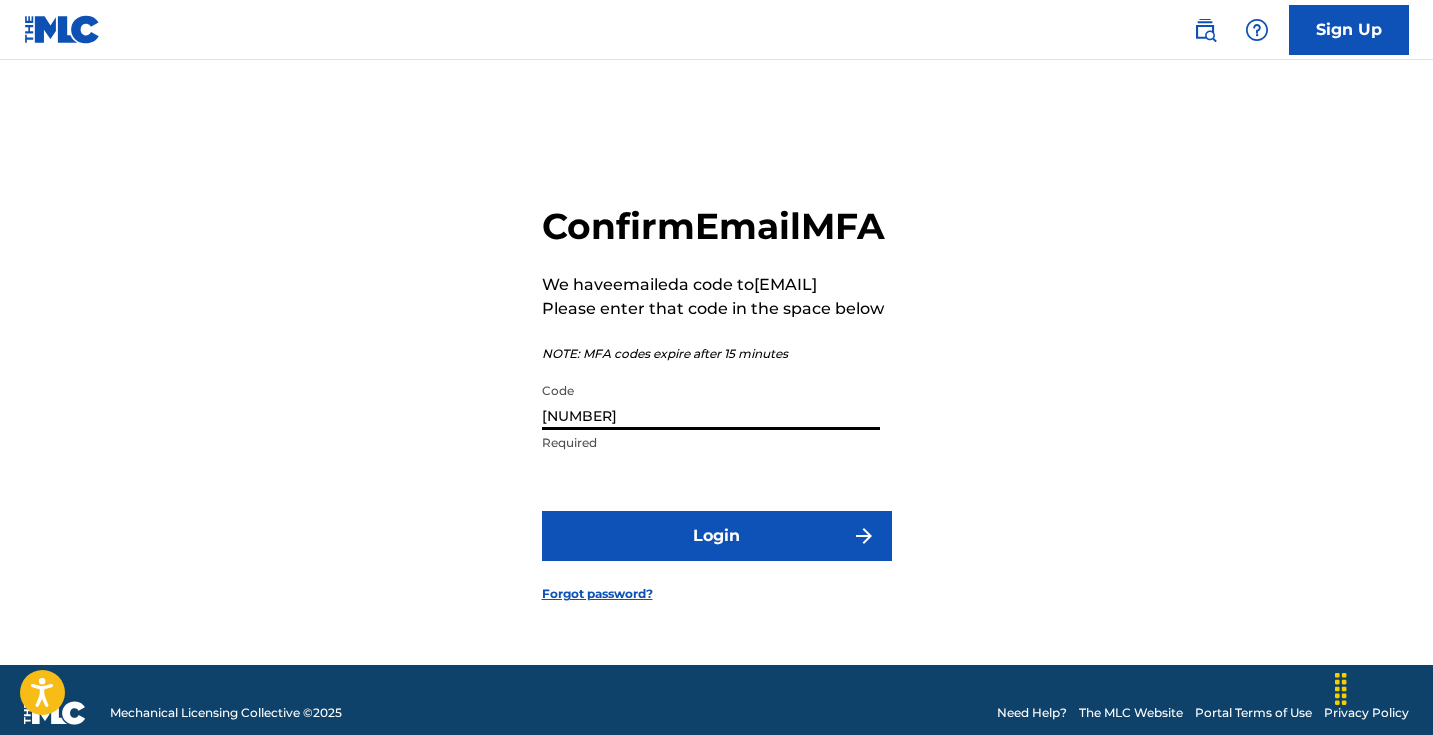 type on "658621" 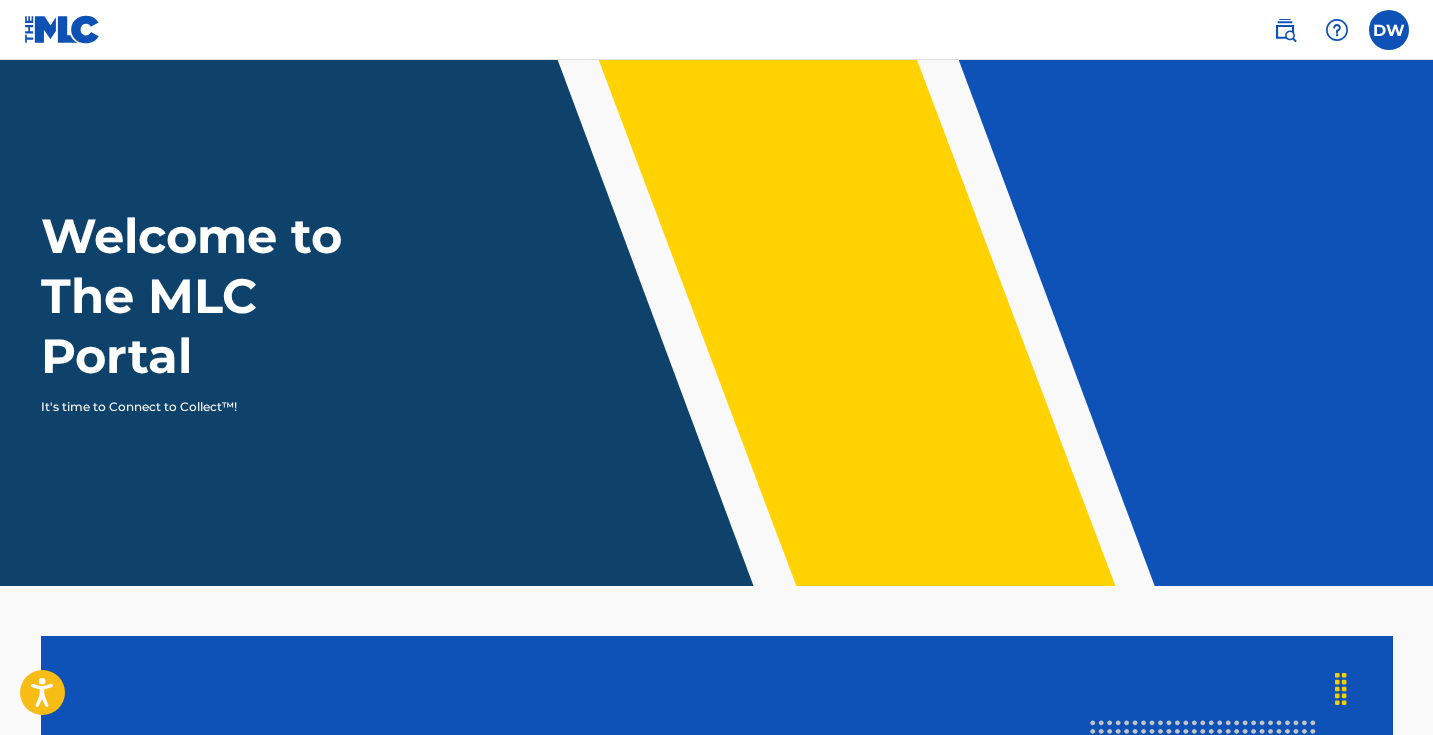 scroll, scrollTop: 0, scrollLeft: 0, axis: both 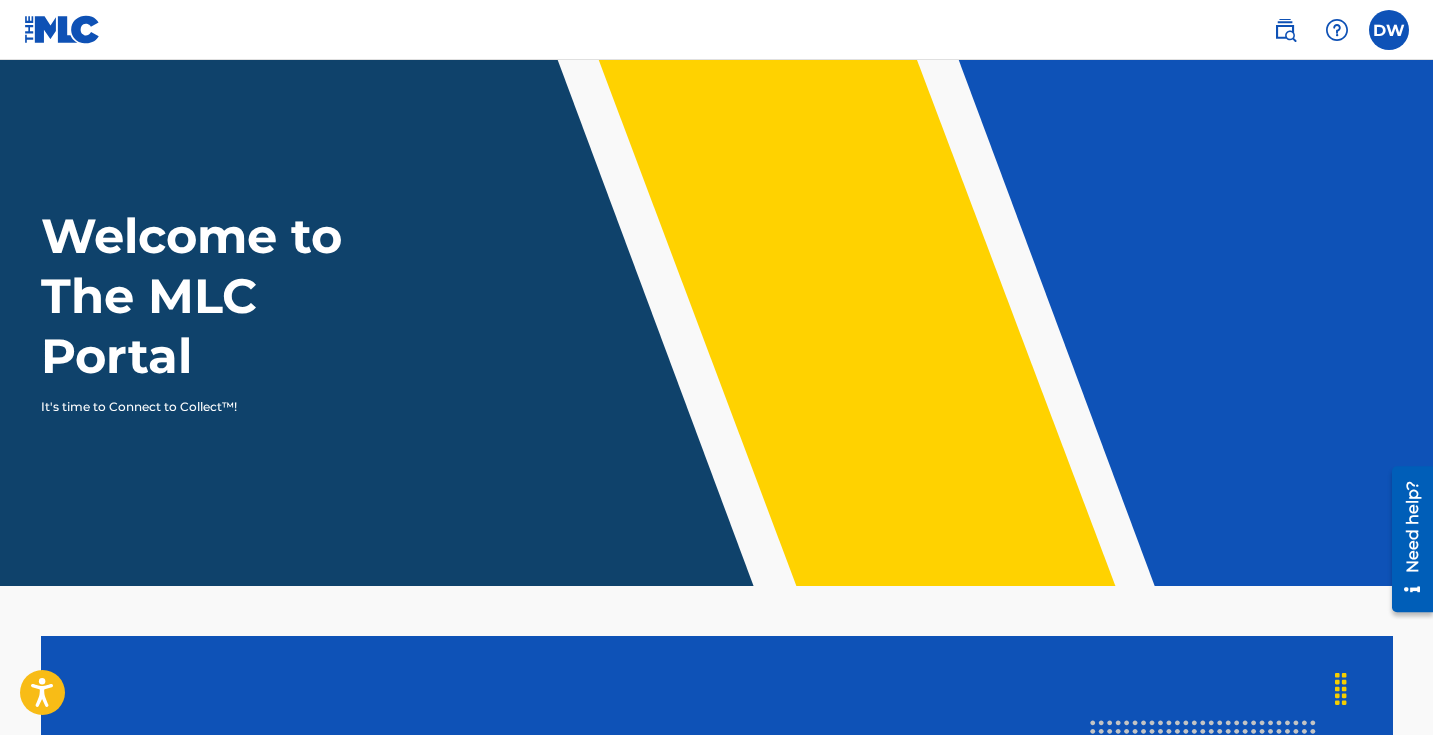 click at bounding box center [62, 29] 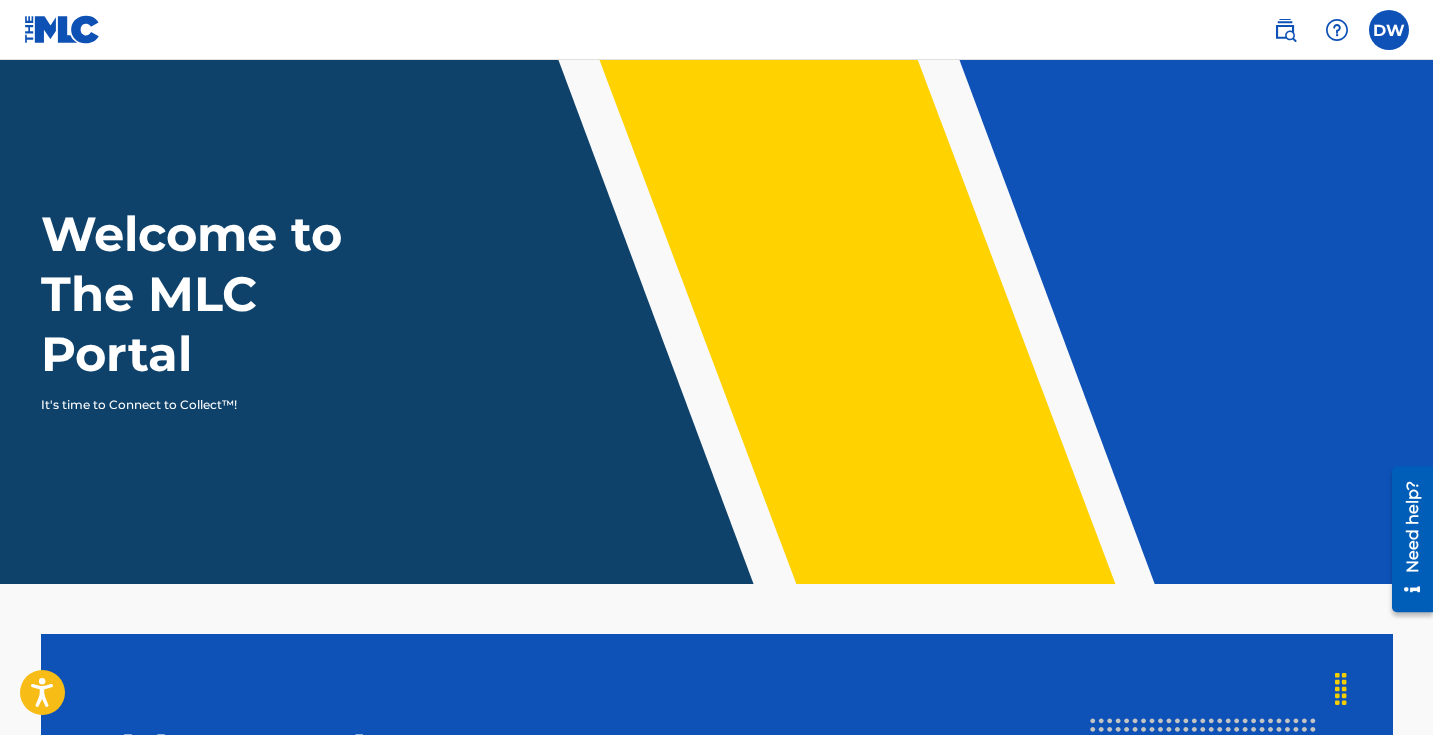 scroll, scrollTop: 0, scrollLeft: 0, axis: both 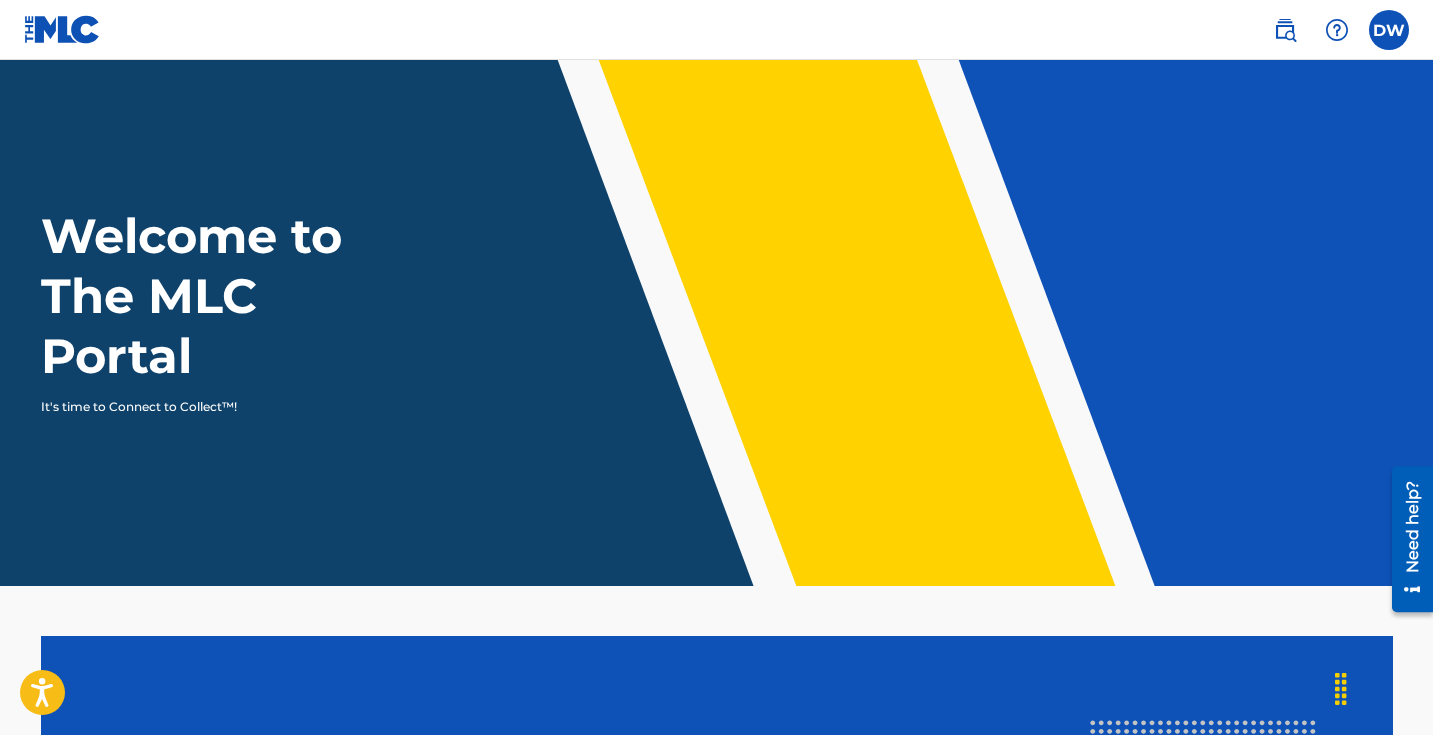 click at bounding box center (1389, 30) 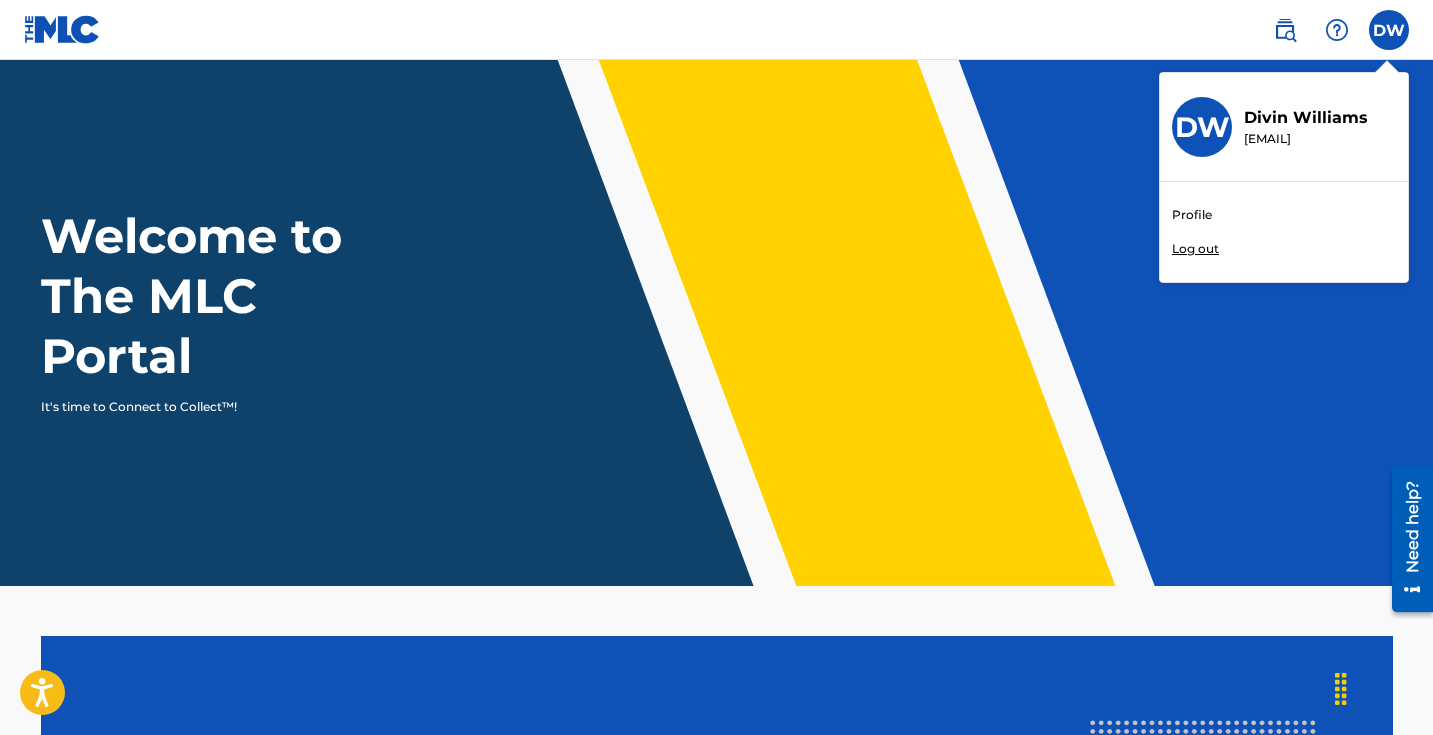 click on "Profile" at bounding box center [1192, 215] 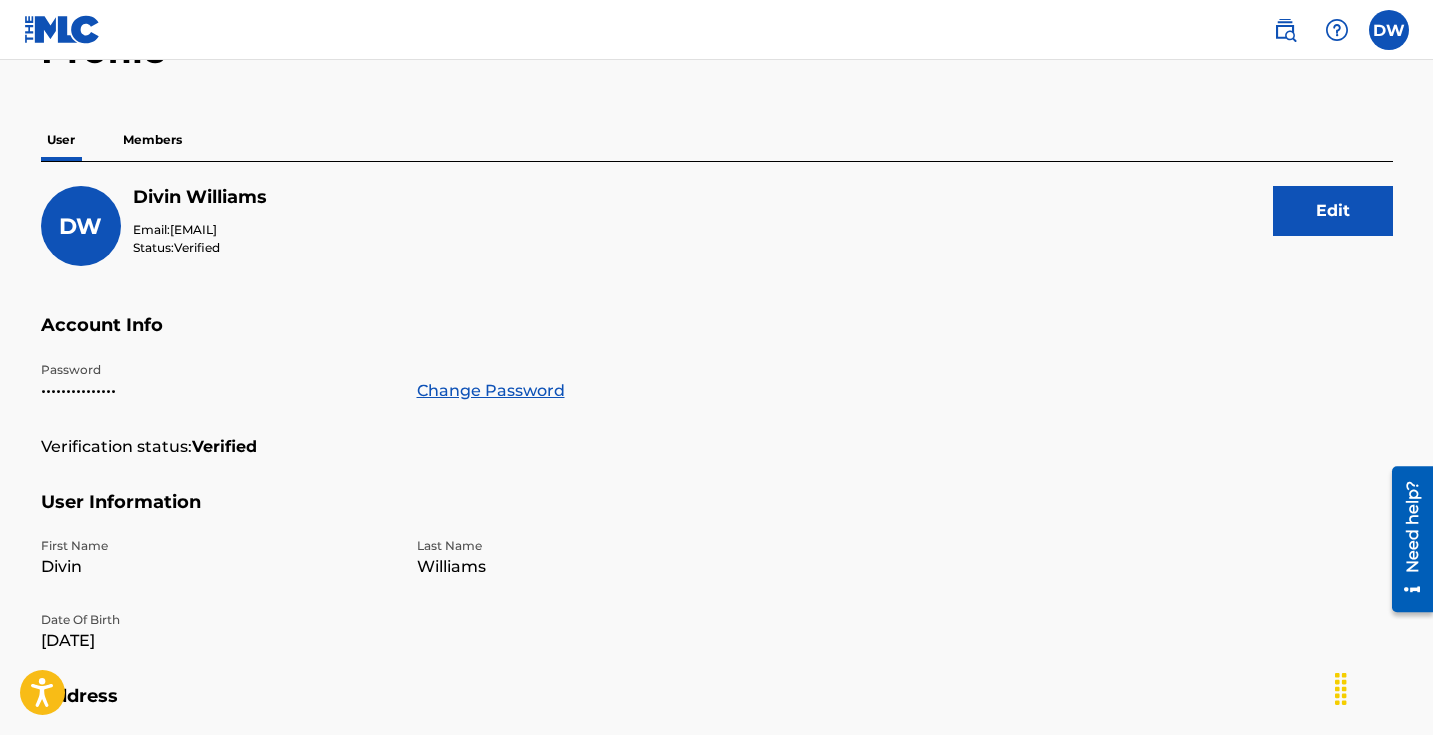 scroll, scrollTop: 129, scrollLeft: 0, axis: vertical 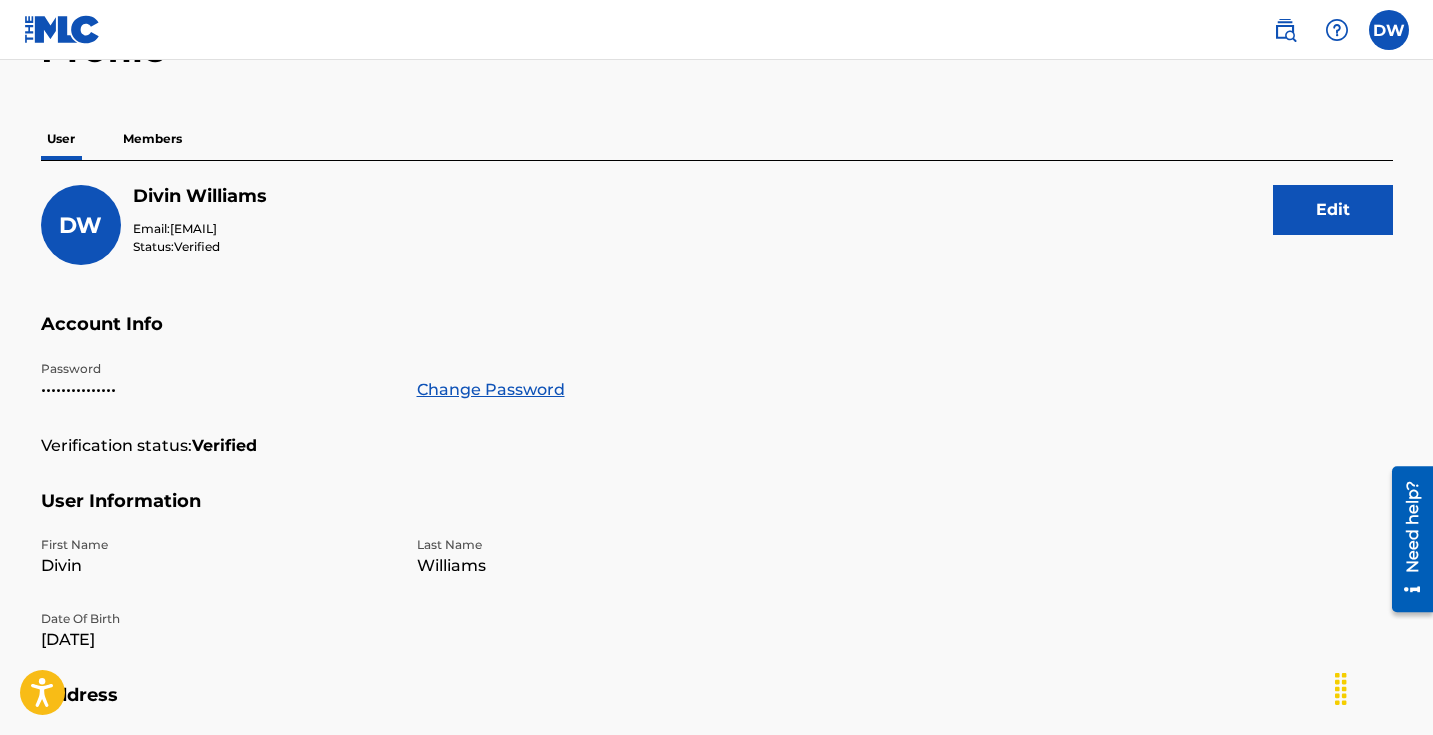 click on "Members" at bounding box center (152, 139) 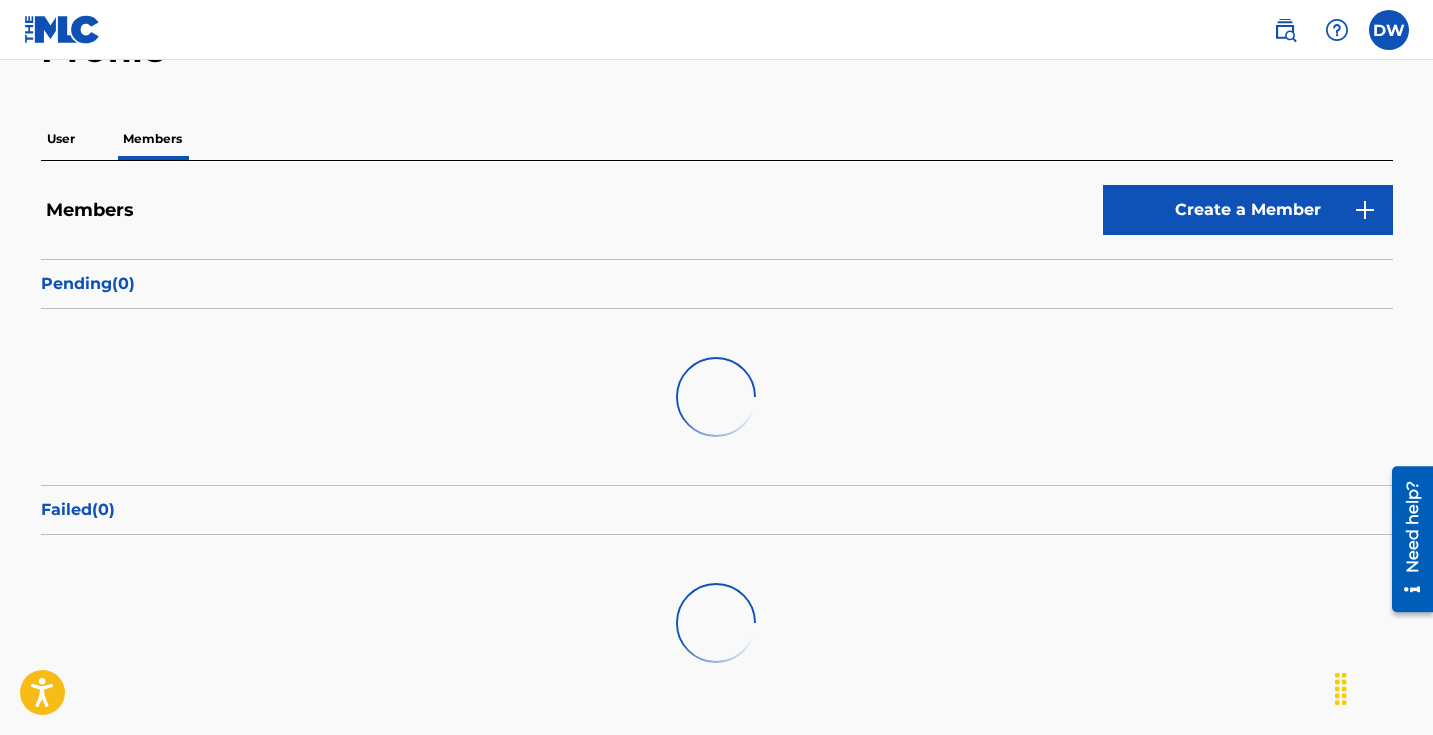 scroll, scrollTop: 0, scrollLeft: 0, axis: both 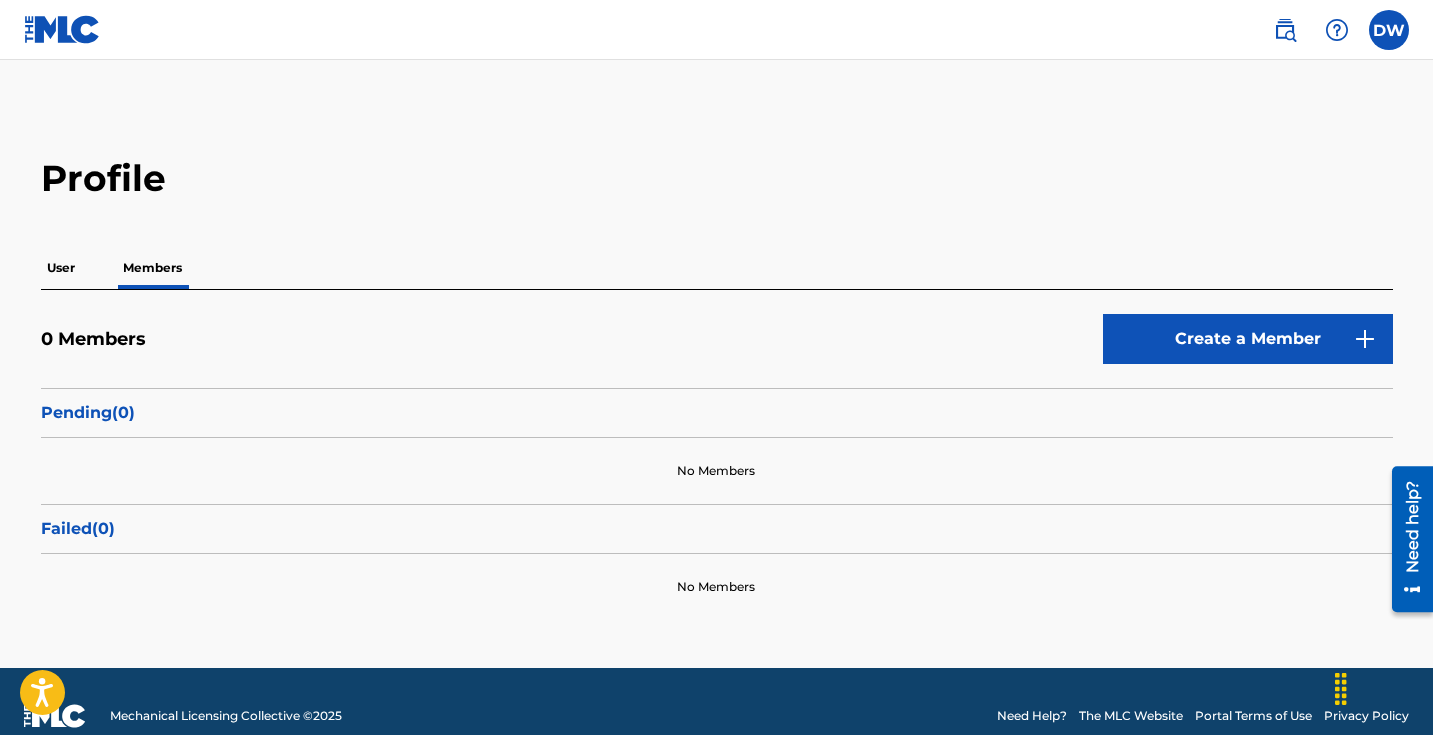 click on "User Members" at bounding box center (717, 268) 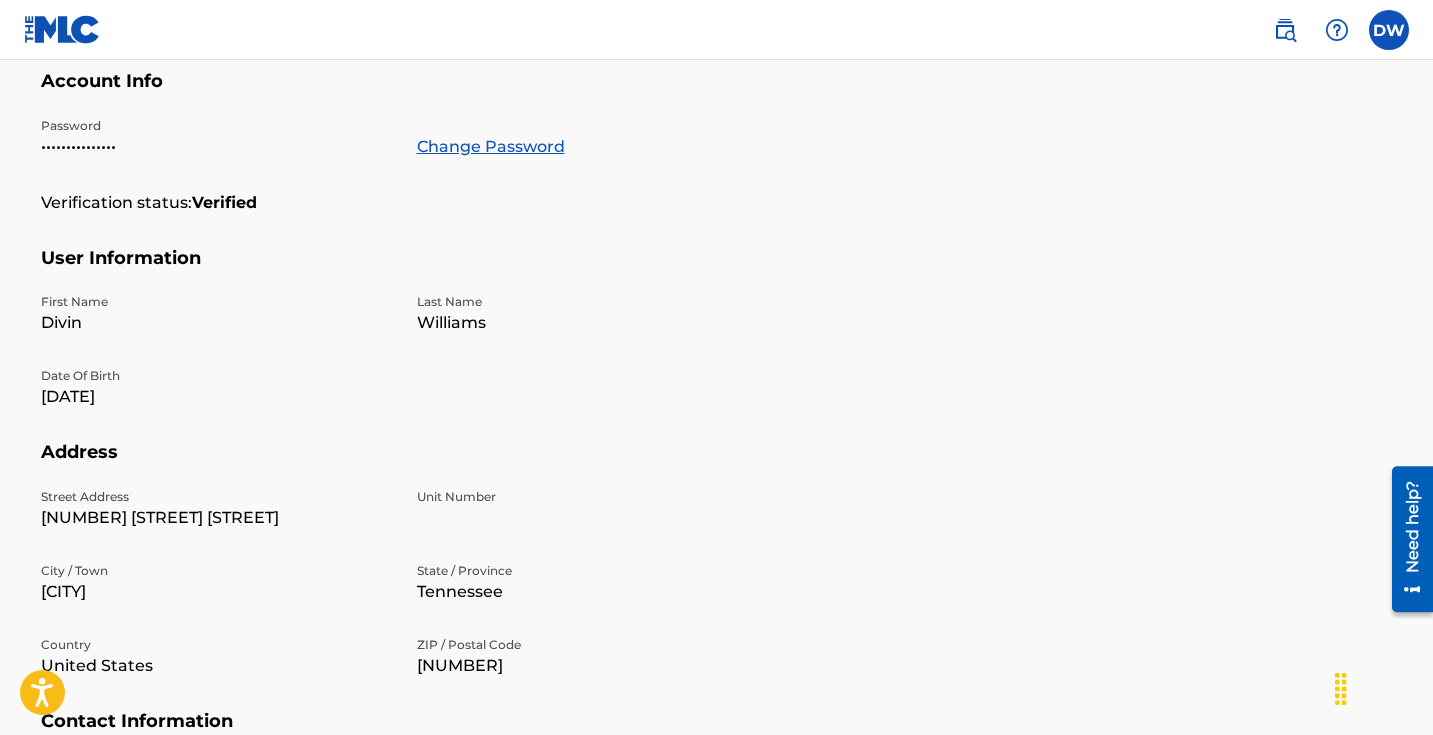 scroll, scrollTop: 0, scrollLeft: 0, axis: both 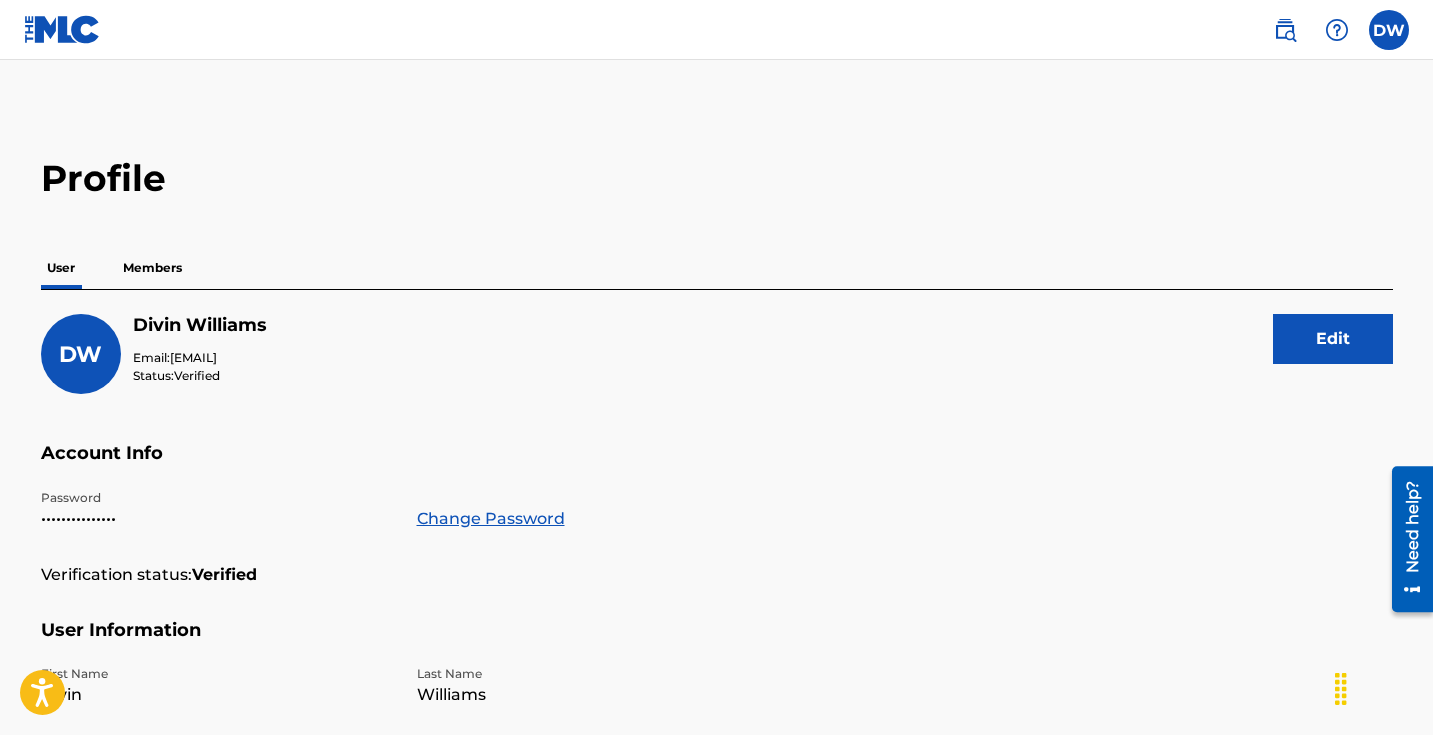 click at bounding box center [62, 29] 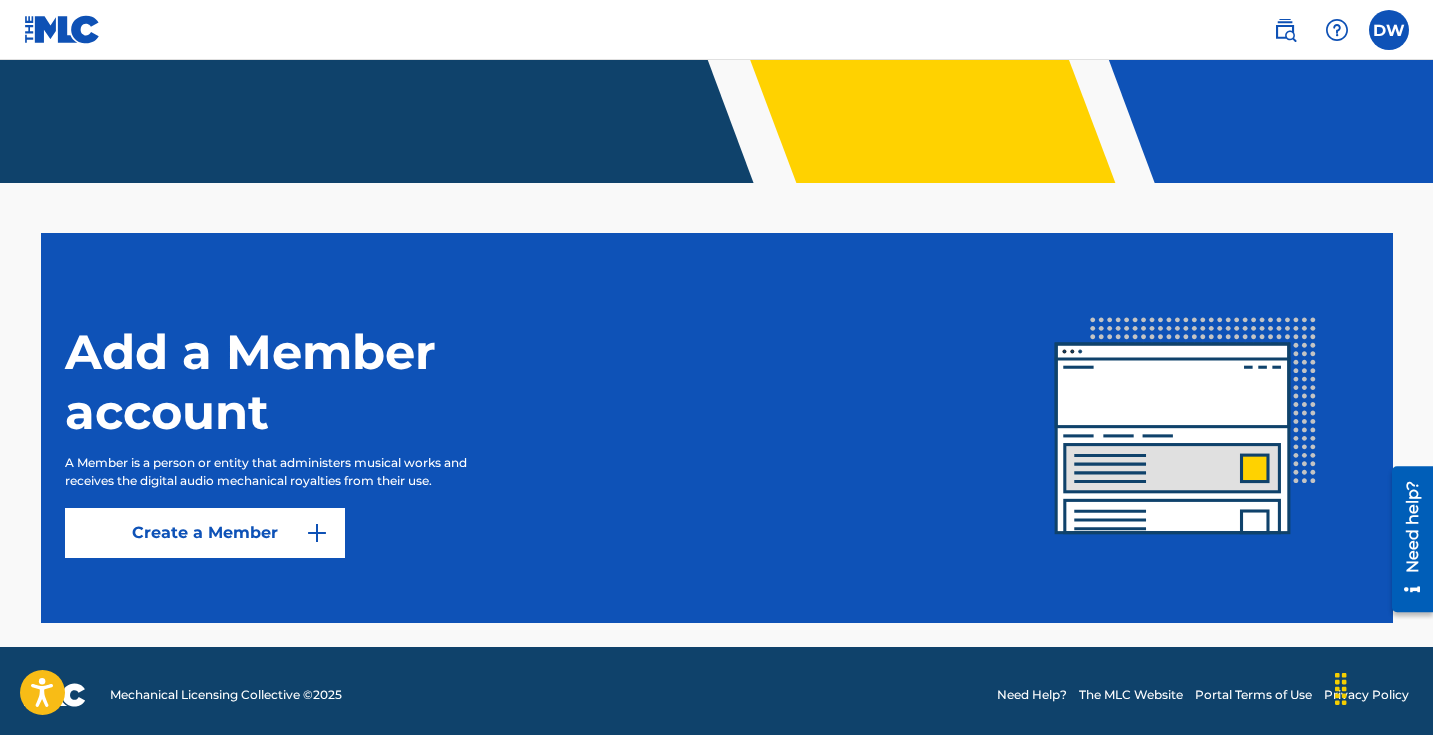 scroll, scrollTop: 411, scrollLeft: 0, axis: vertical 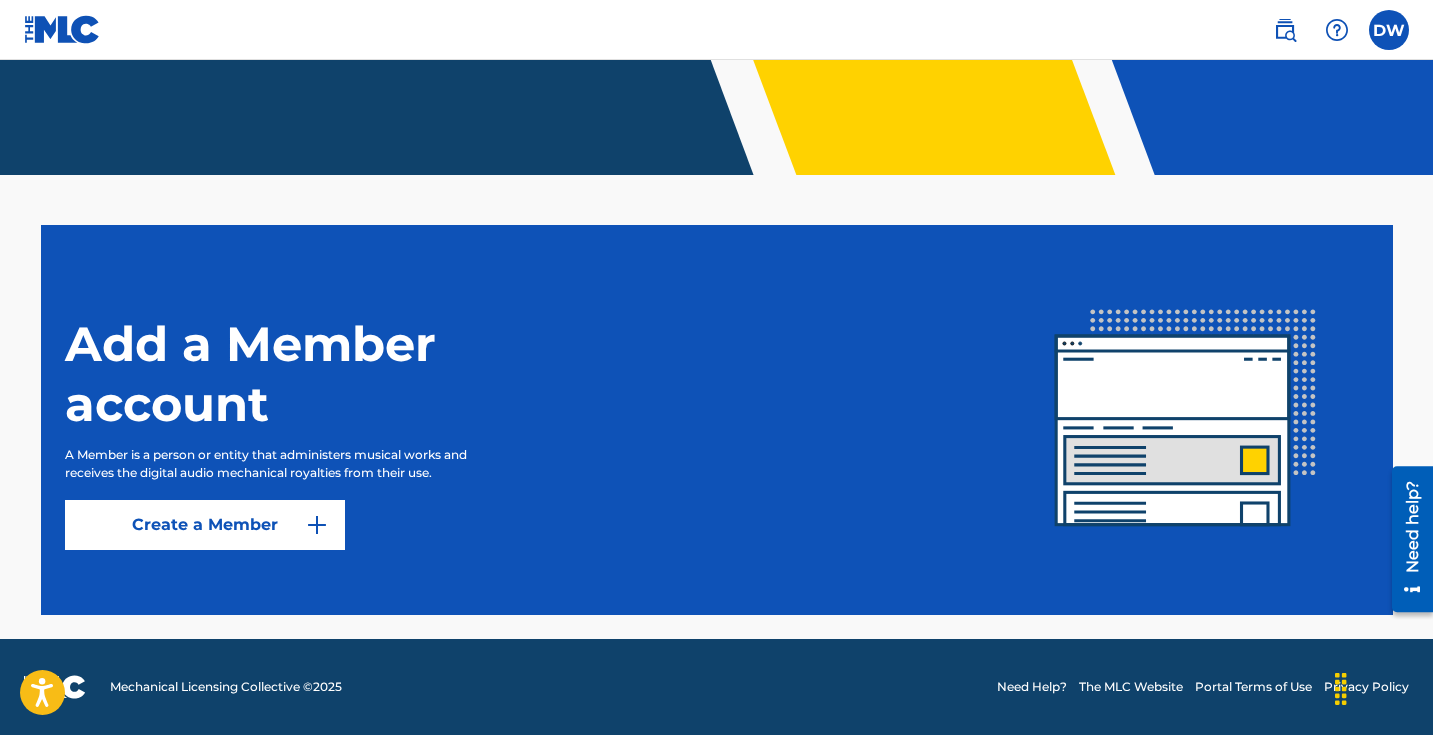 click at bounding box center [62, 29] 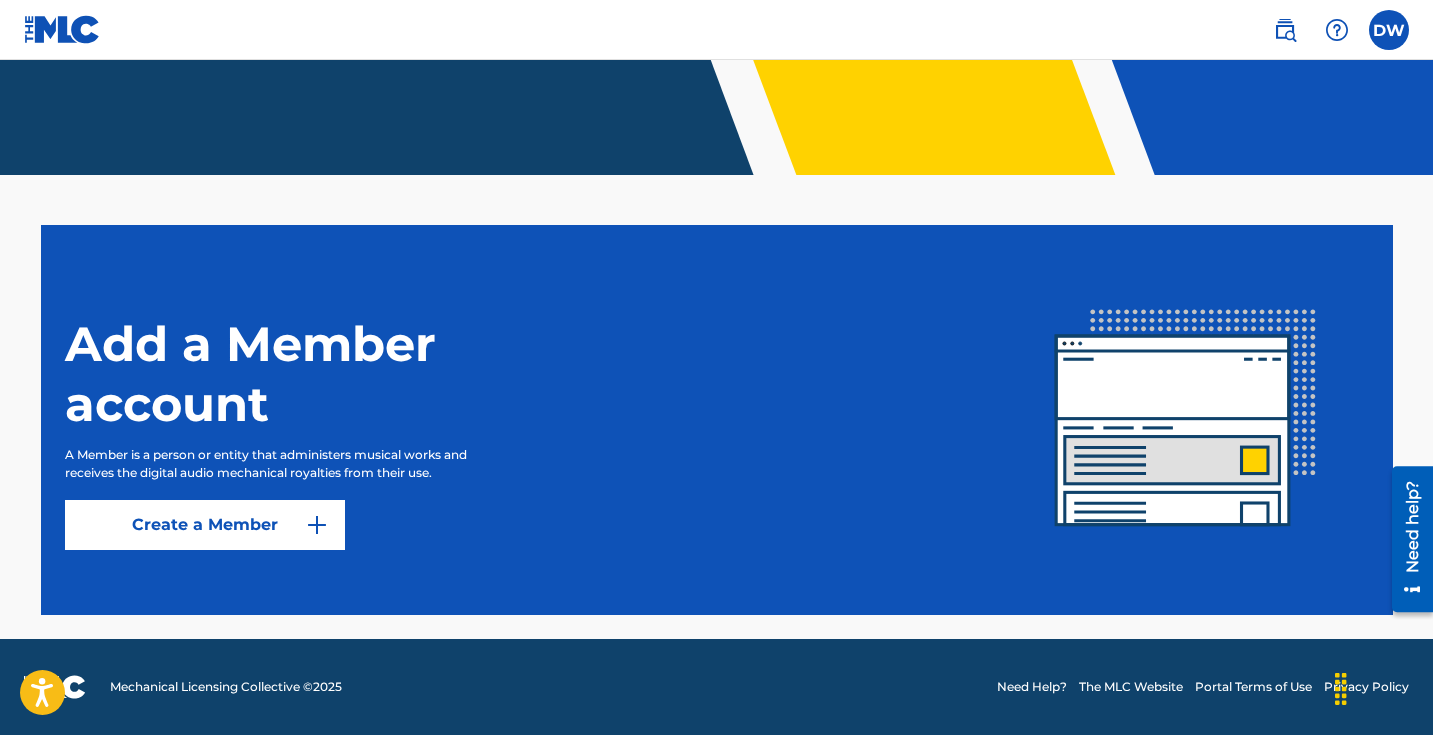 scroll, scrollTop: 0, scrollLeft: 0, axis: both 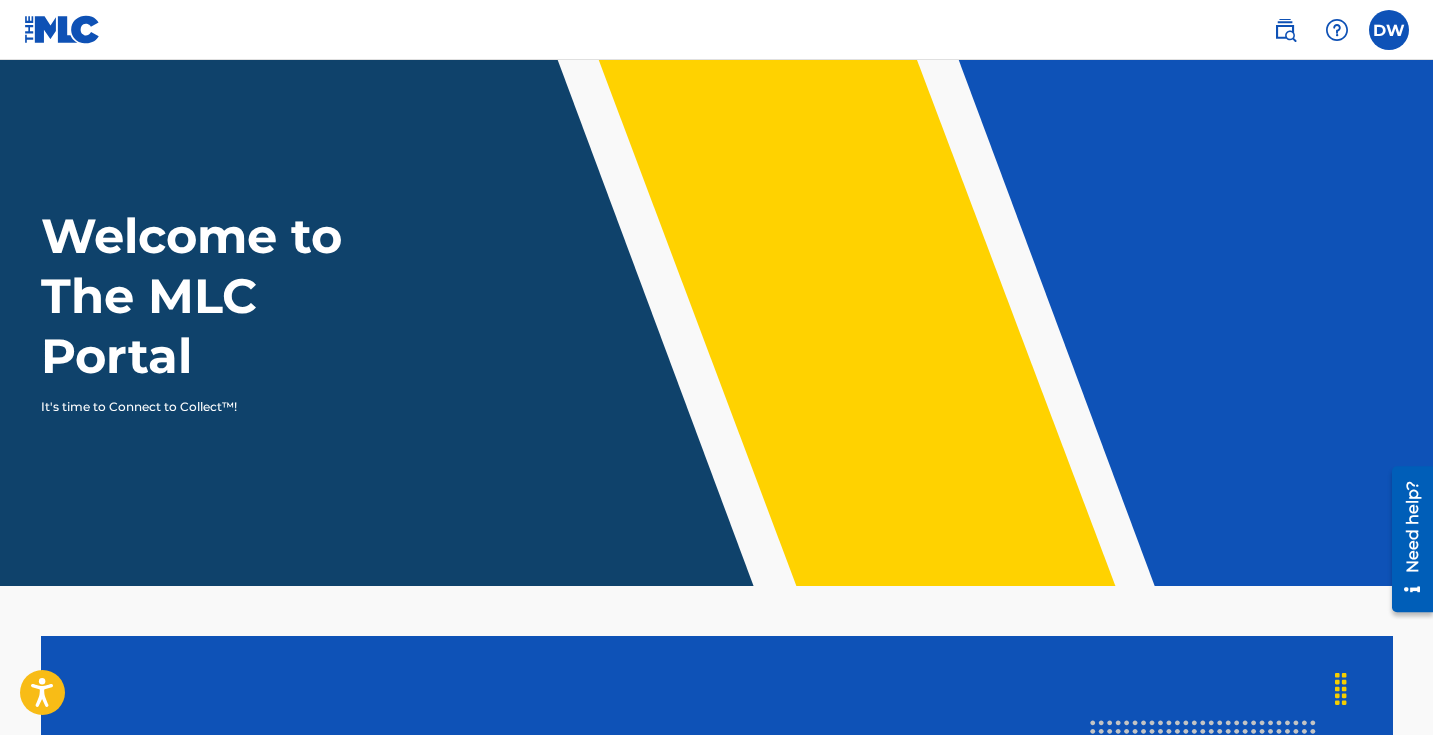 click at bounding box center (1285, 30) 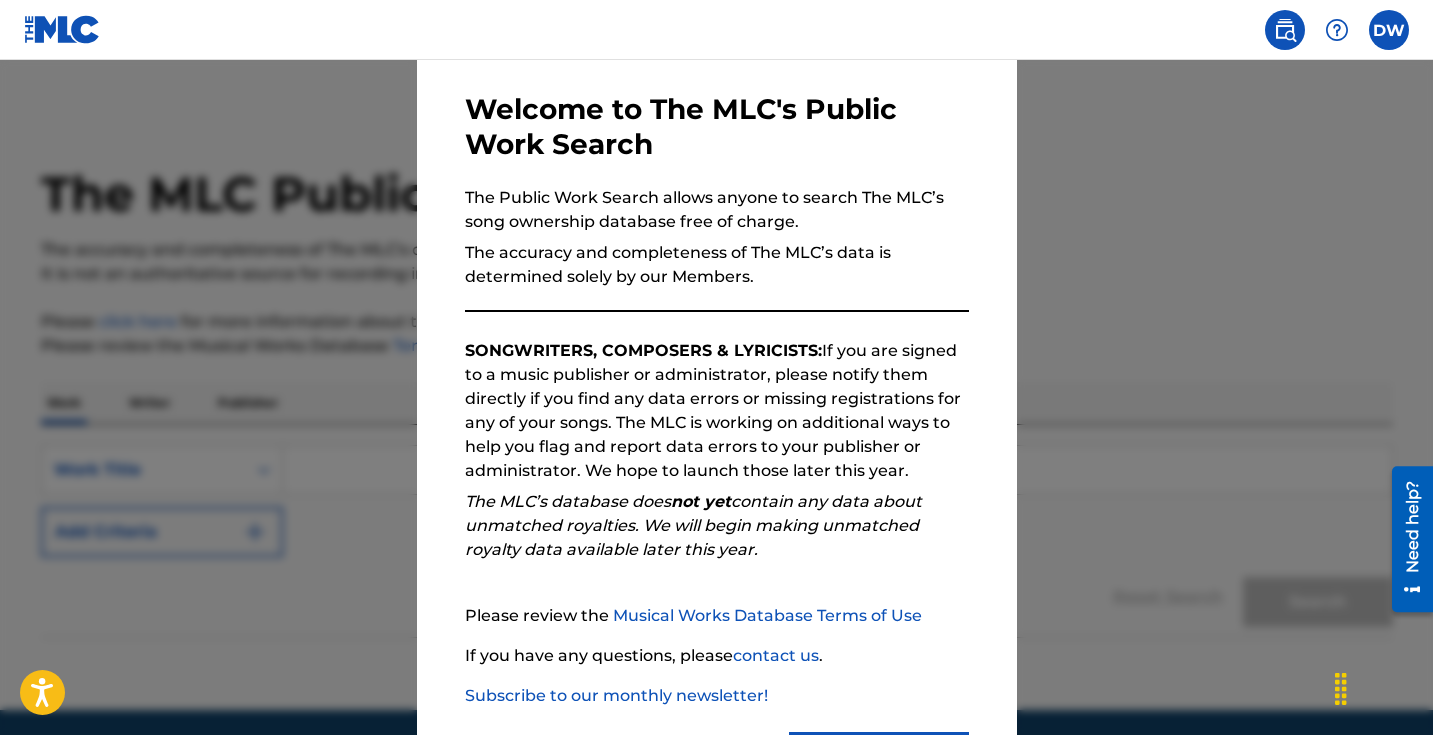 scroll, scrollTop: 180, scrollLeft: 0, axis: vertical 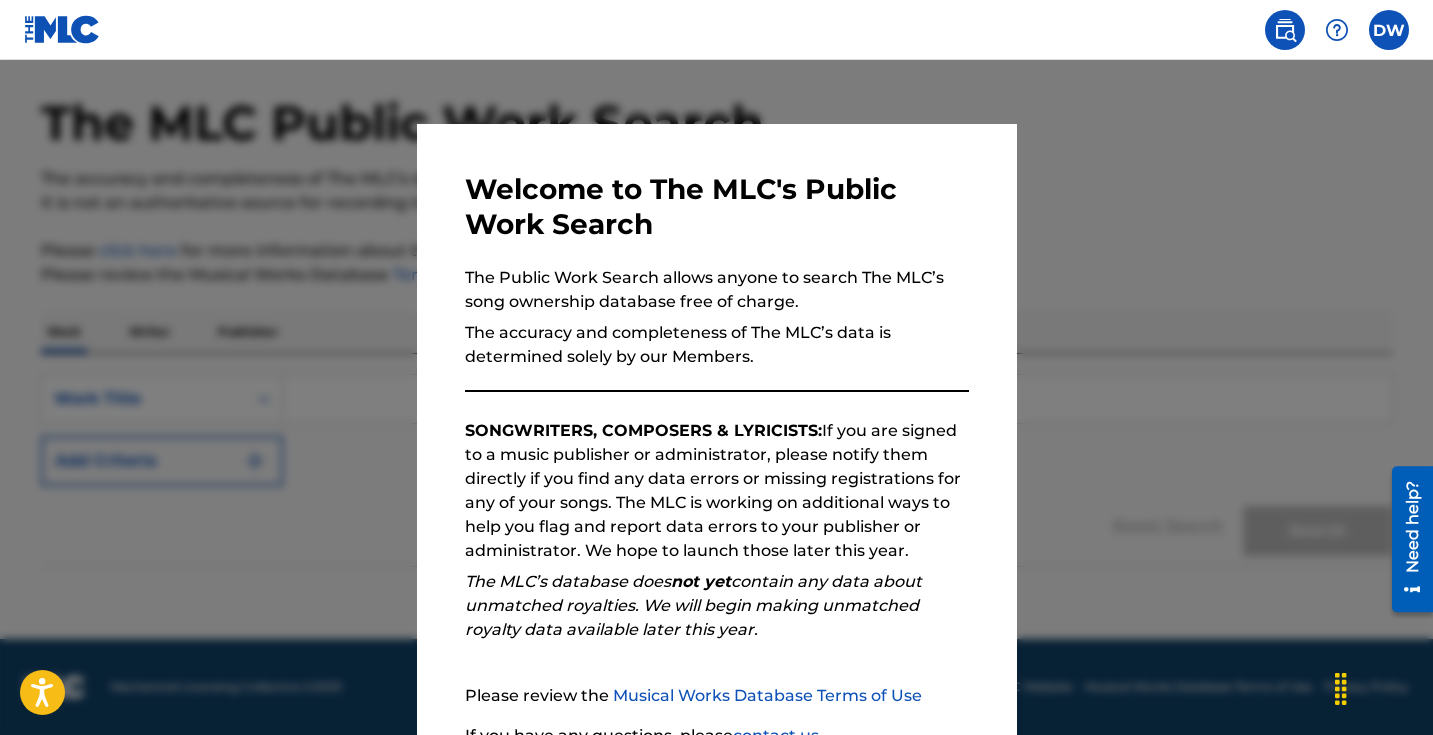 click at bounding box center (716, 427) 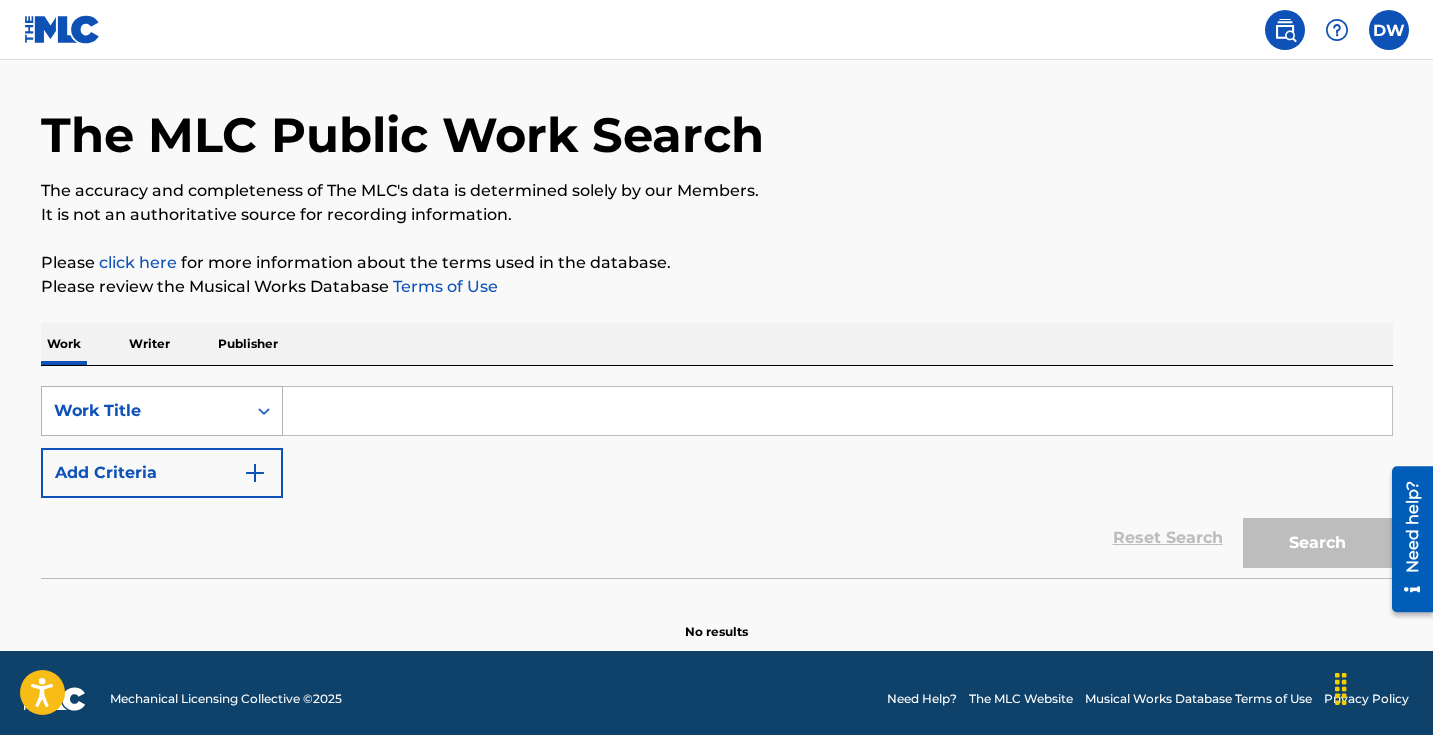 scroll, scrollTop: 71, scrollLeft: 0, axis: vertical 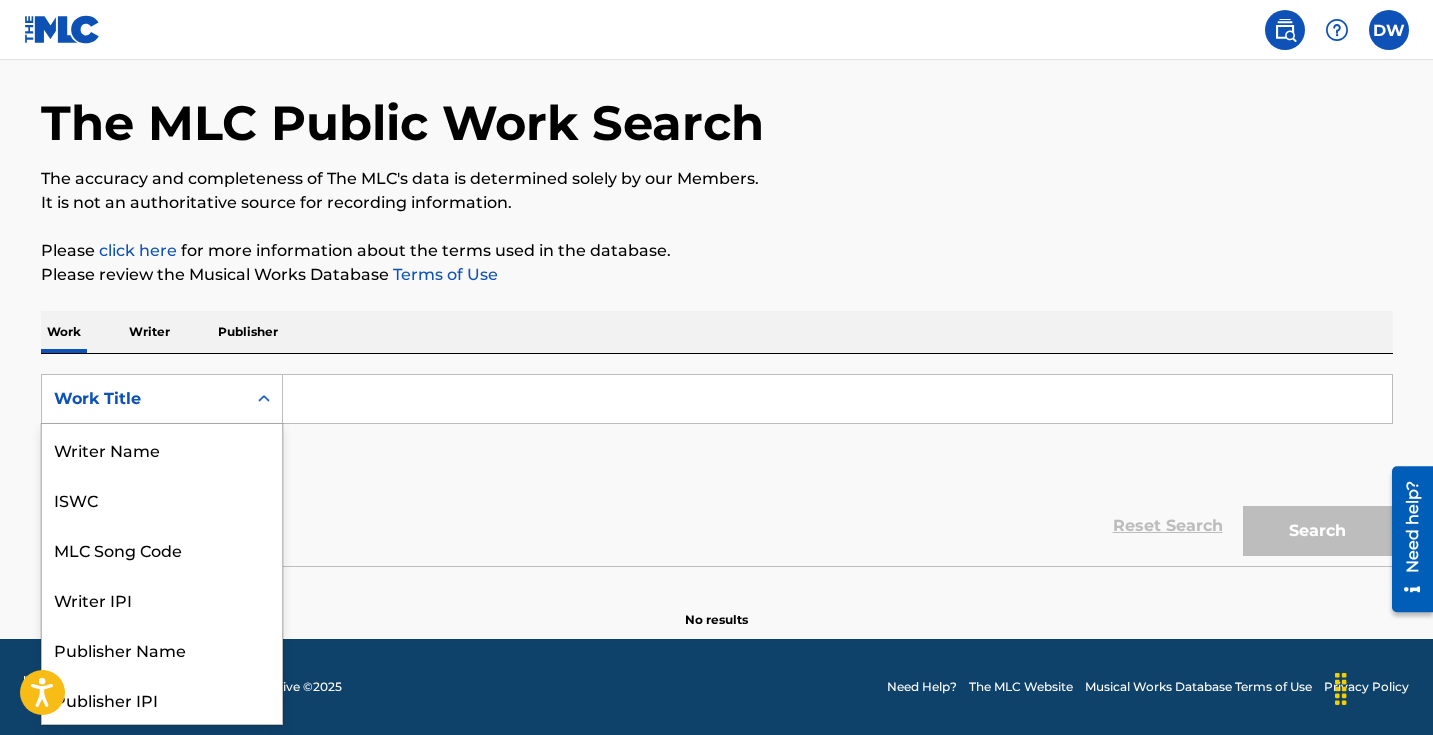 click at bounding box center (264, 399) 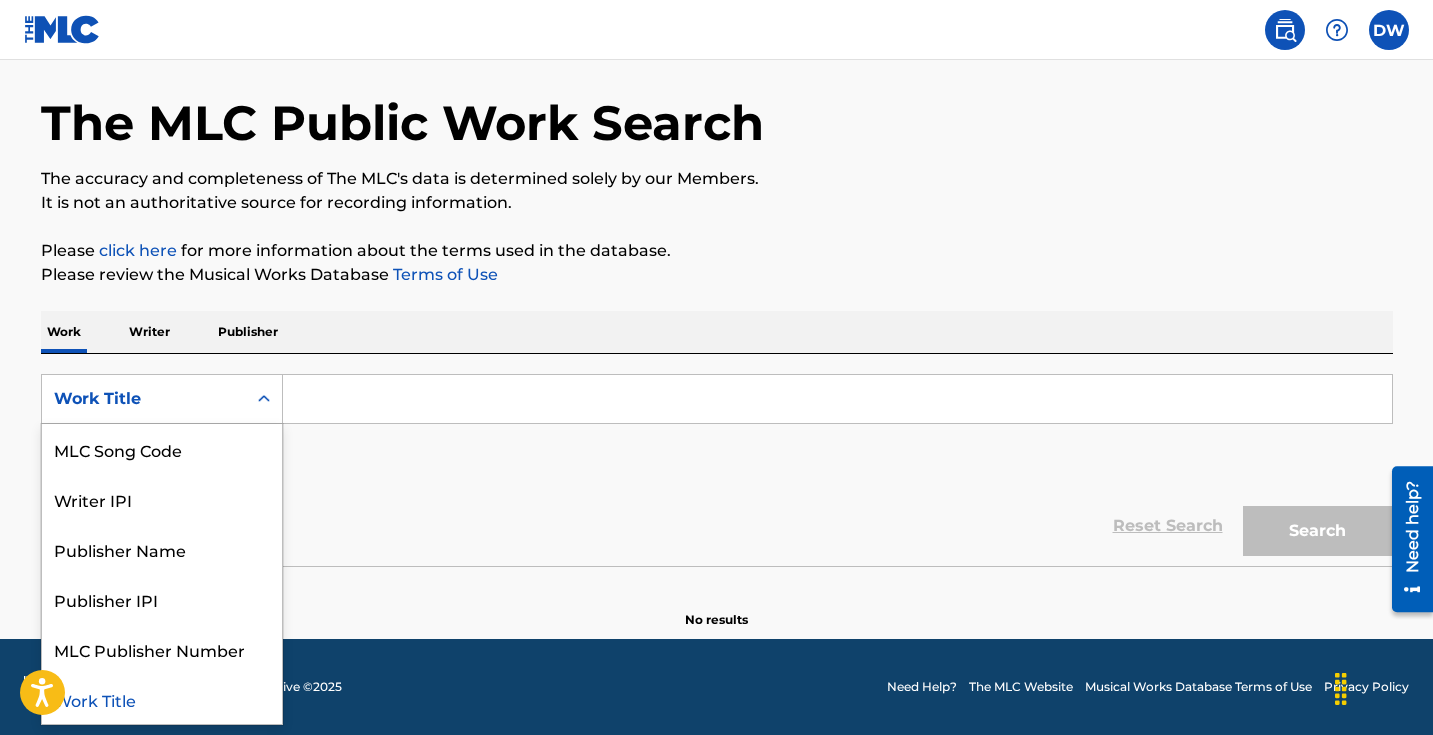 click at bounding box center [264, 399] 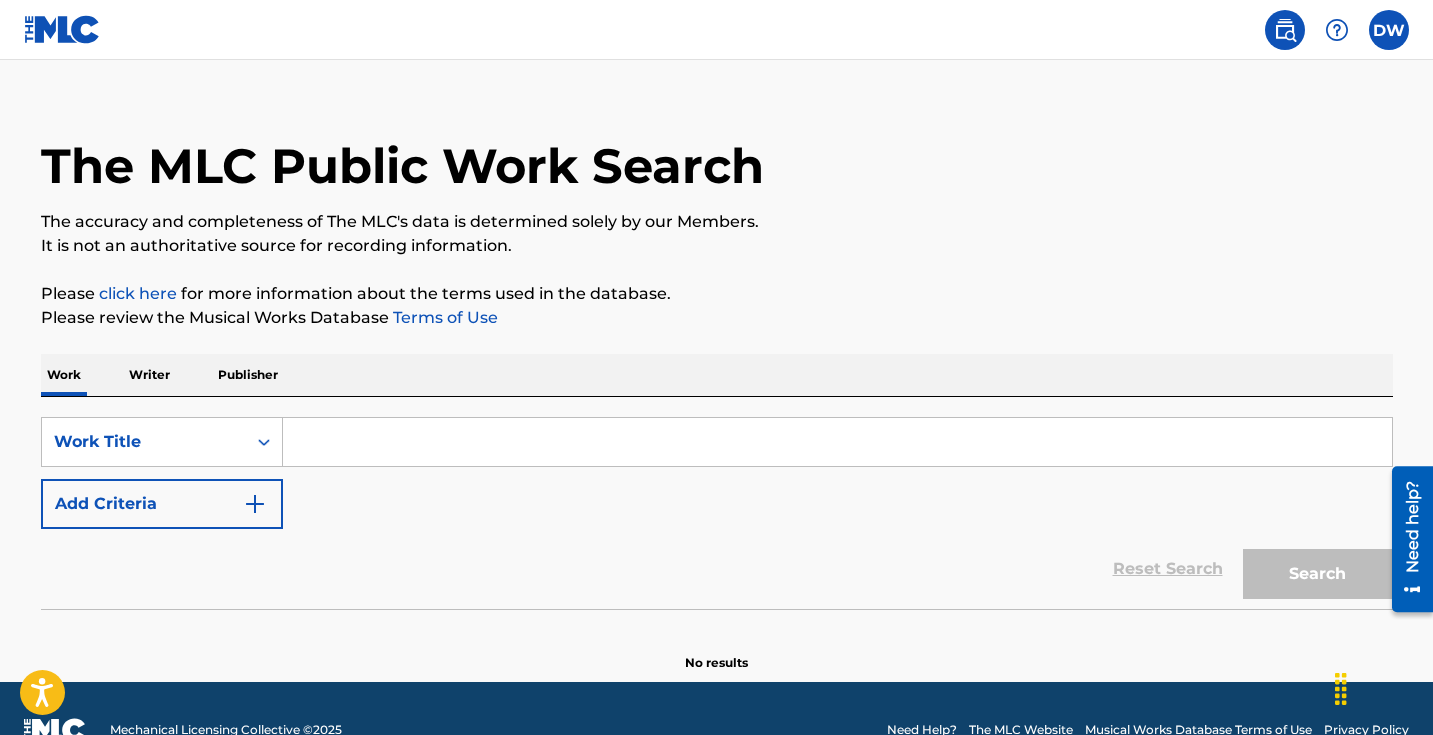 scroll, scrollTop: 0, scrollLeft: 0, axis: both 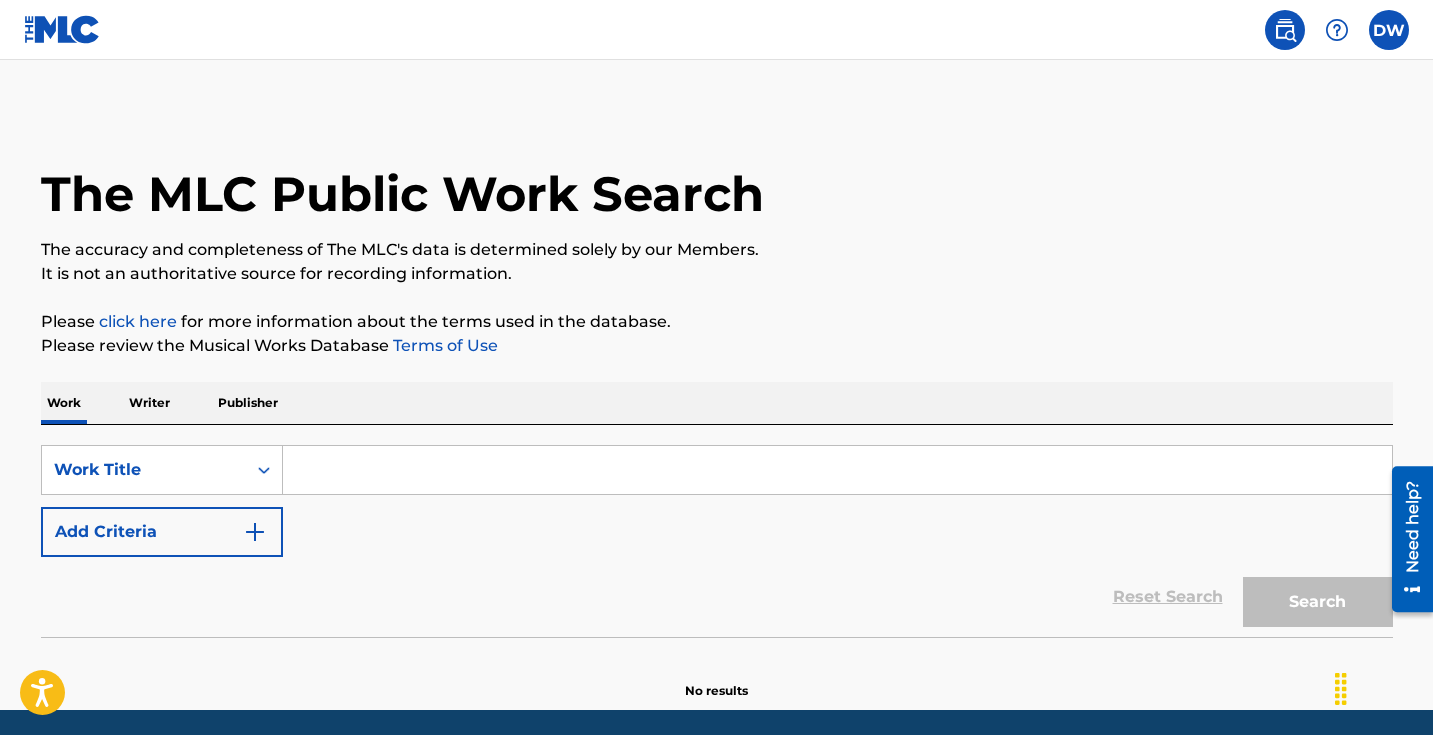 click at bounding box center (62, 29) 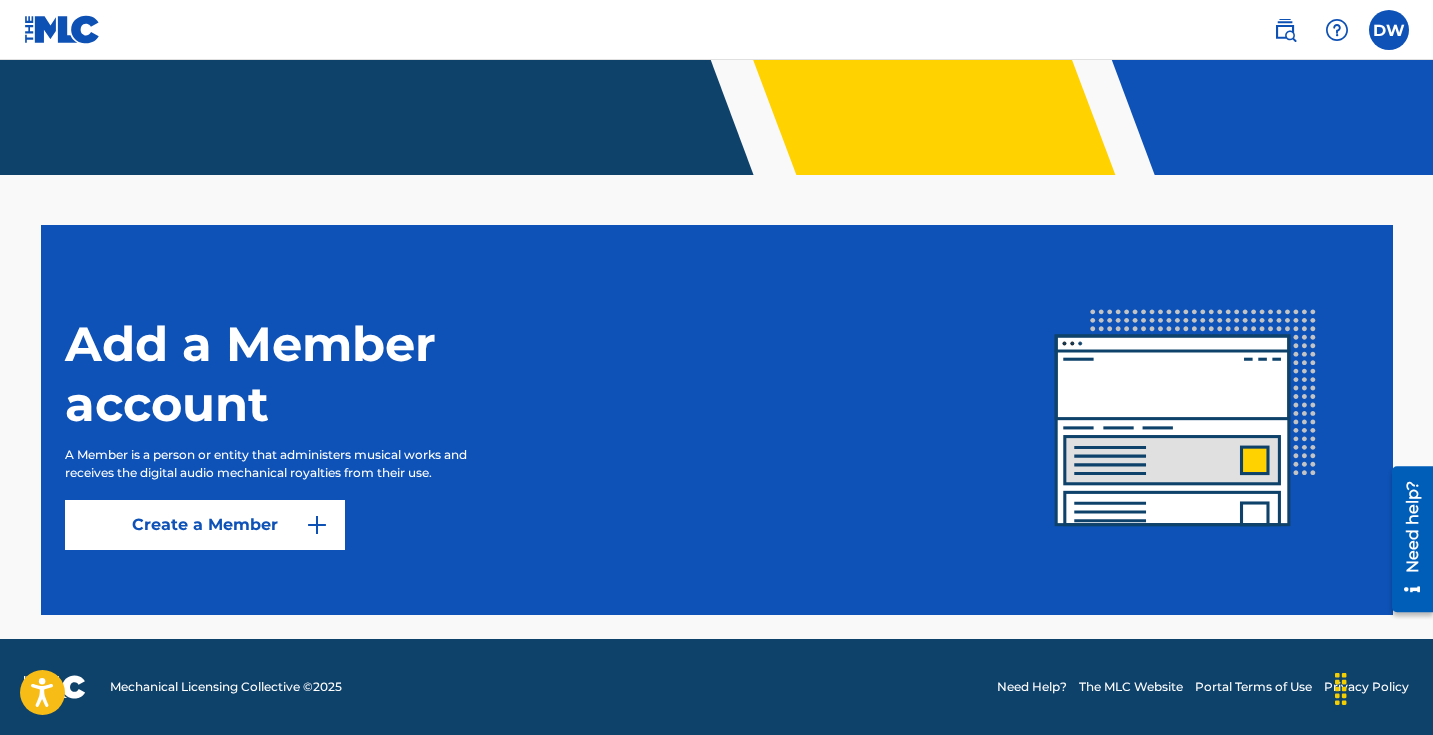 scroll, scrollTop: 0, scrollLeft: 0, axis: both 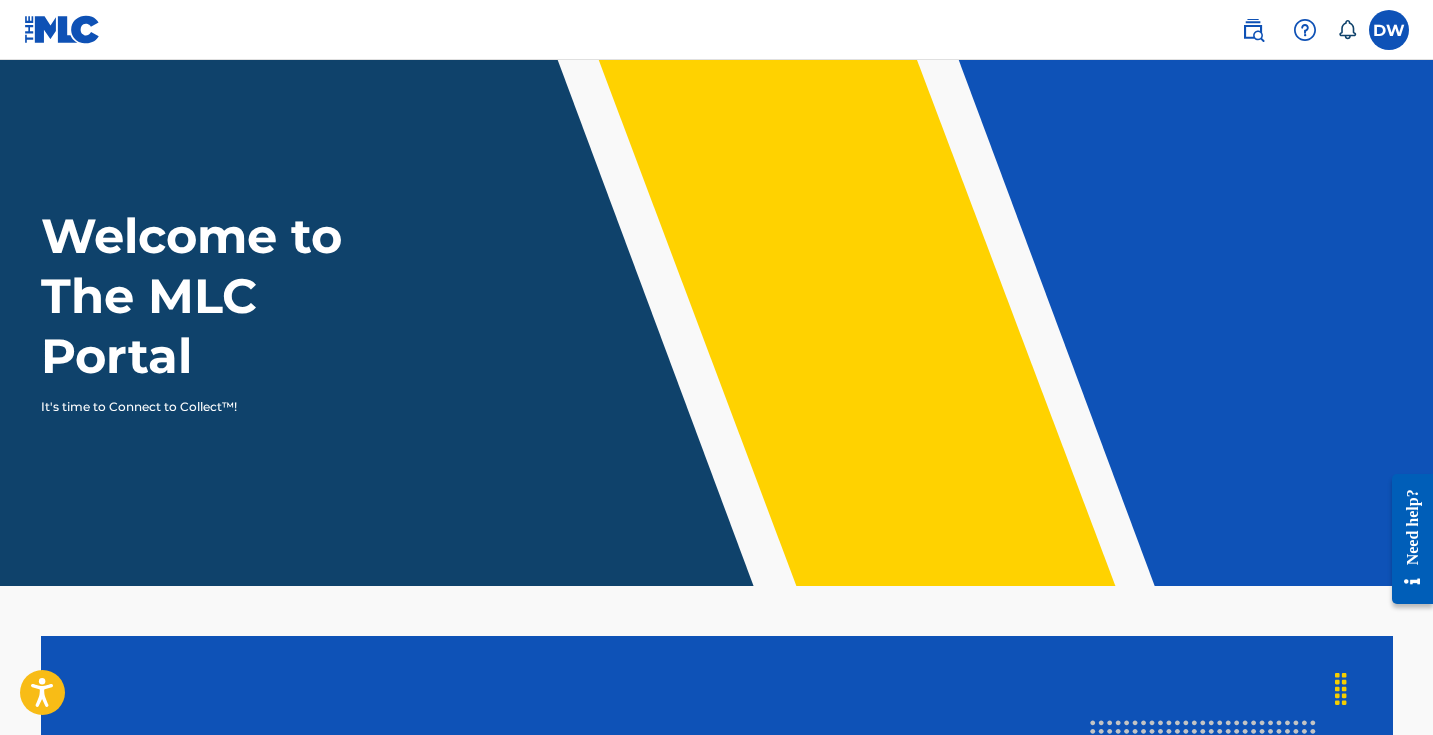 click at bounding box center (1389, 30) 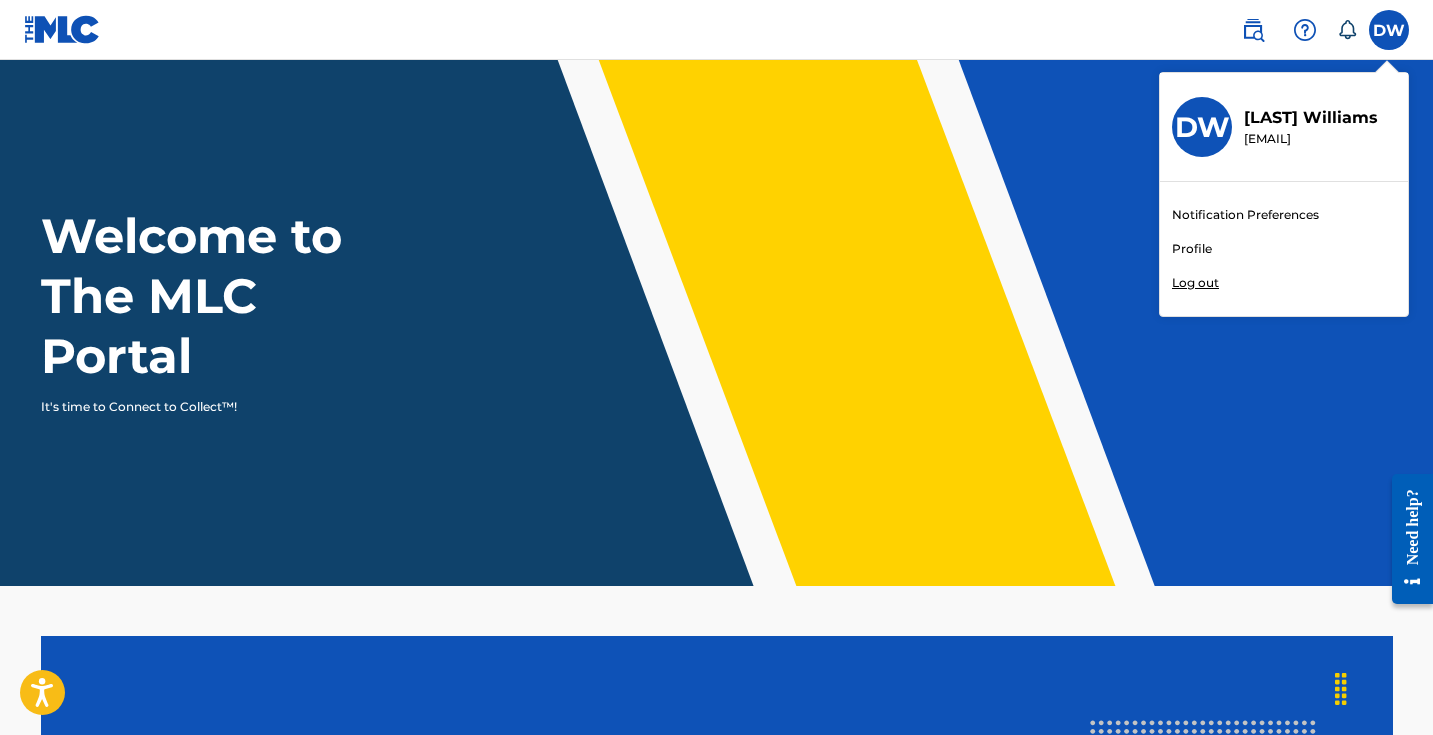 click on "Profile" at bounding box center (1192, 249) 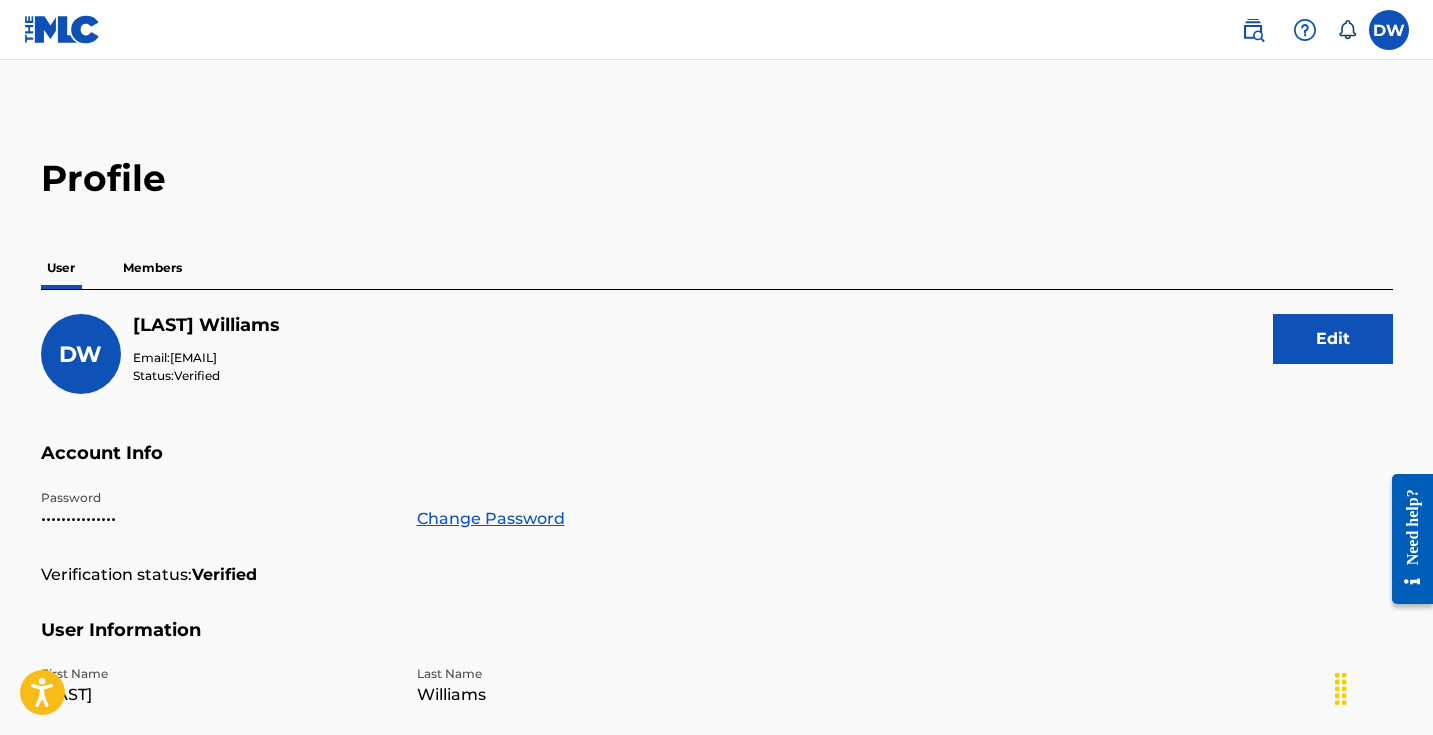 click at bounding box center [1389, 30] 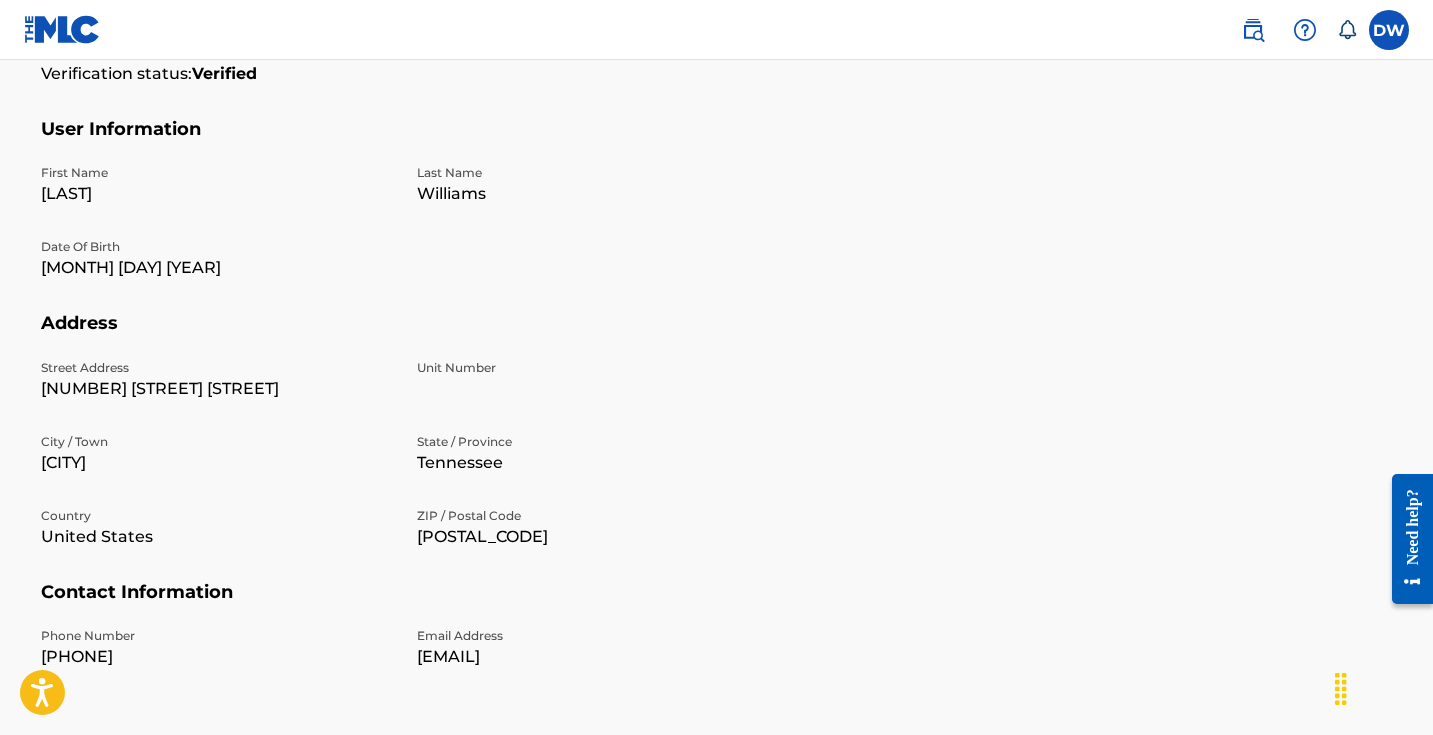 scroll, scrollTop: 611, scrollLeft: 0, axis: vertical 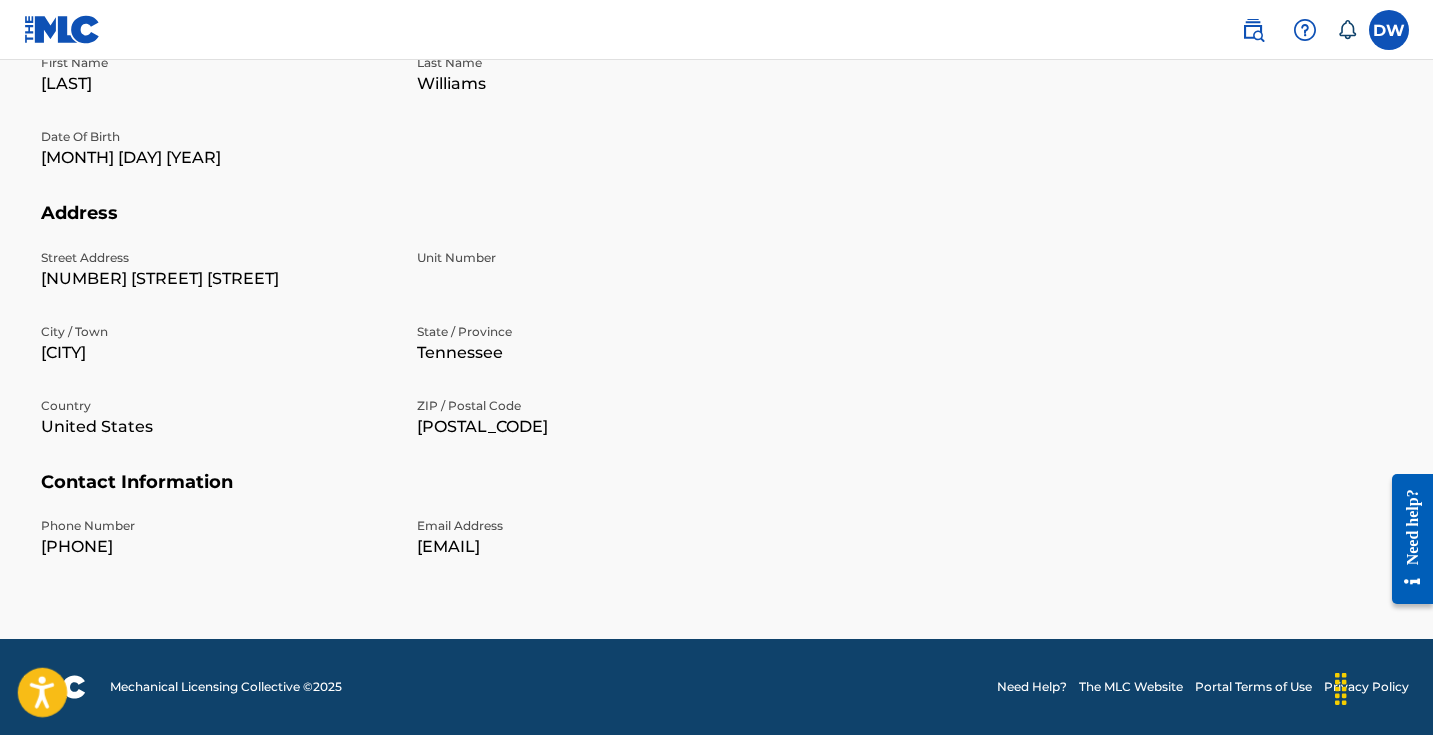 click at bounding box center (43, 693) 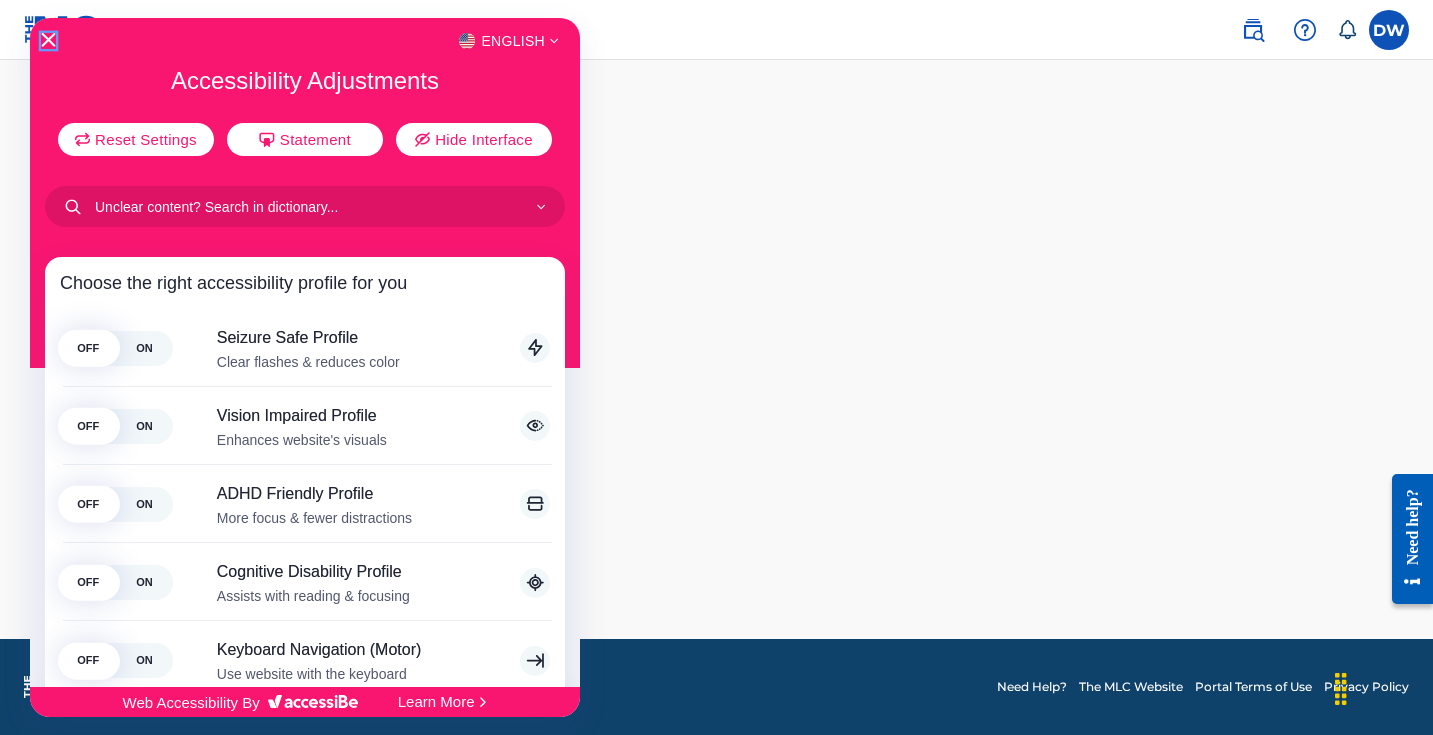 click 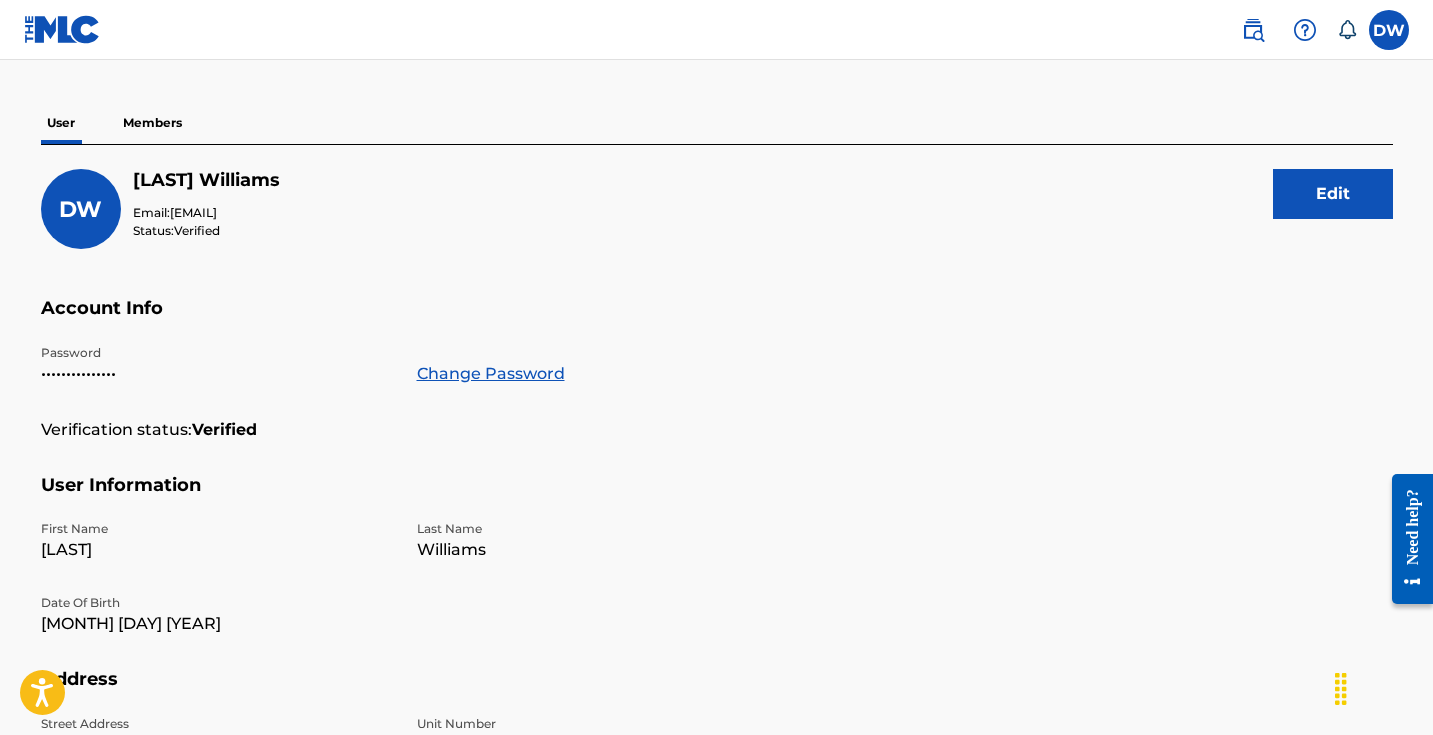 scroll, scrollTop: 611, scrollLeft: 0, axis: vertical 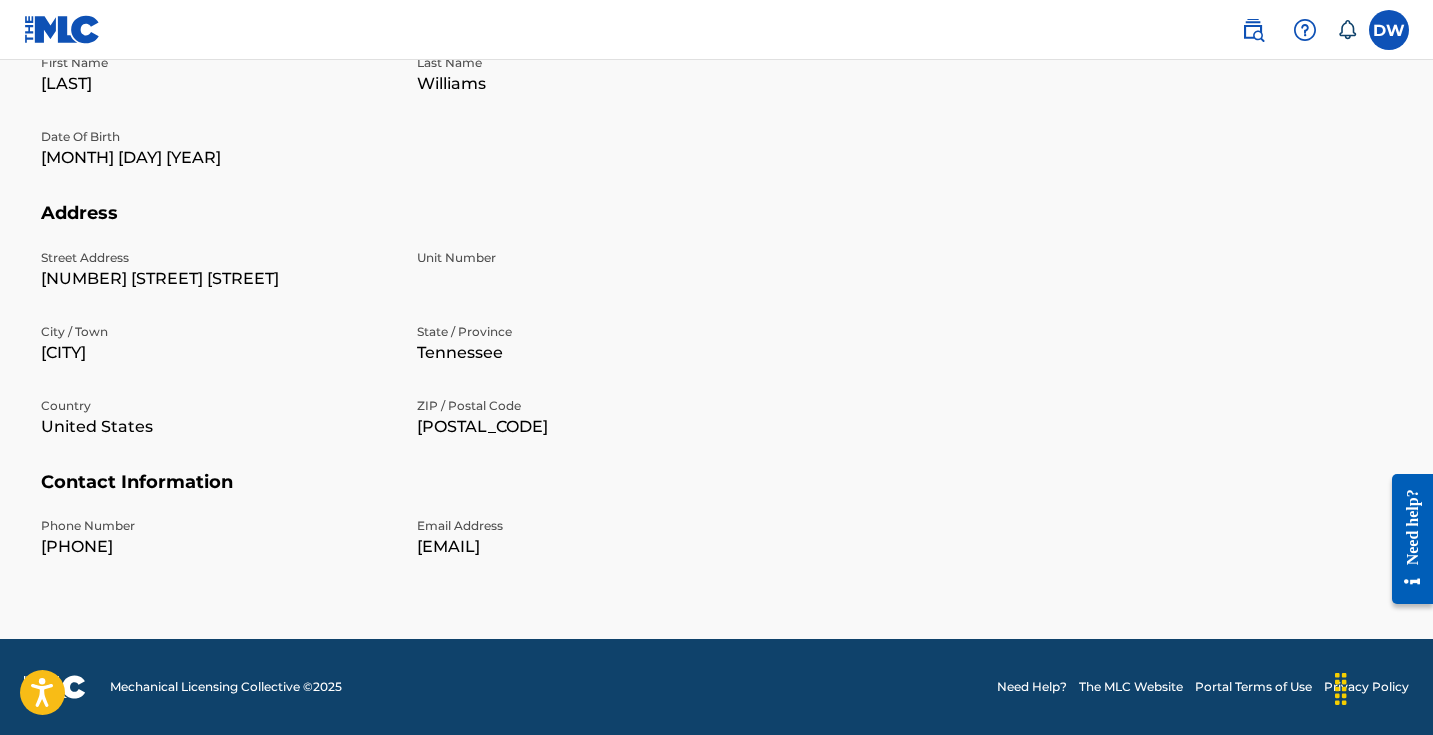 click on "Need Help?" at bounding box center (1032, 687) 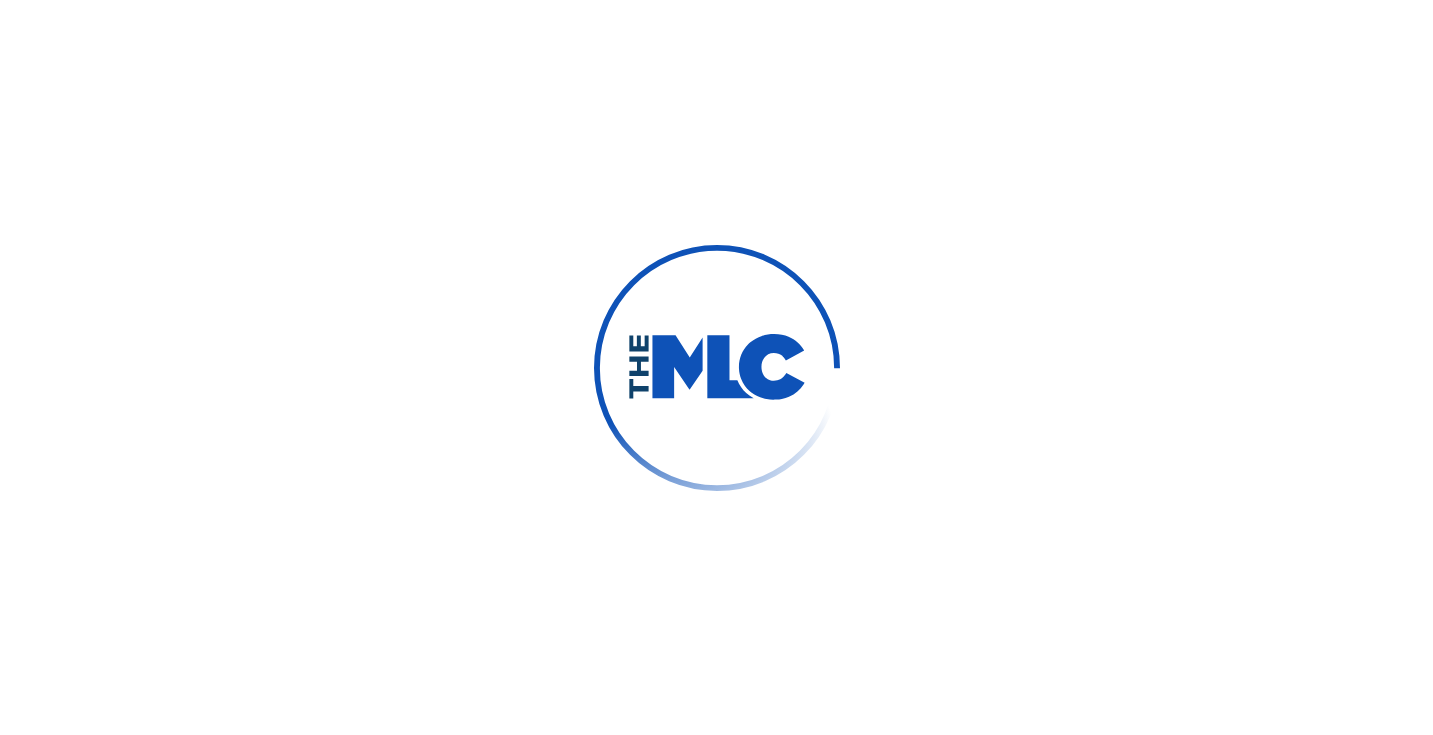 scroll, scrollTop: 0, scrollLeft: 0, axis: both 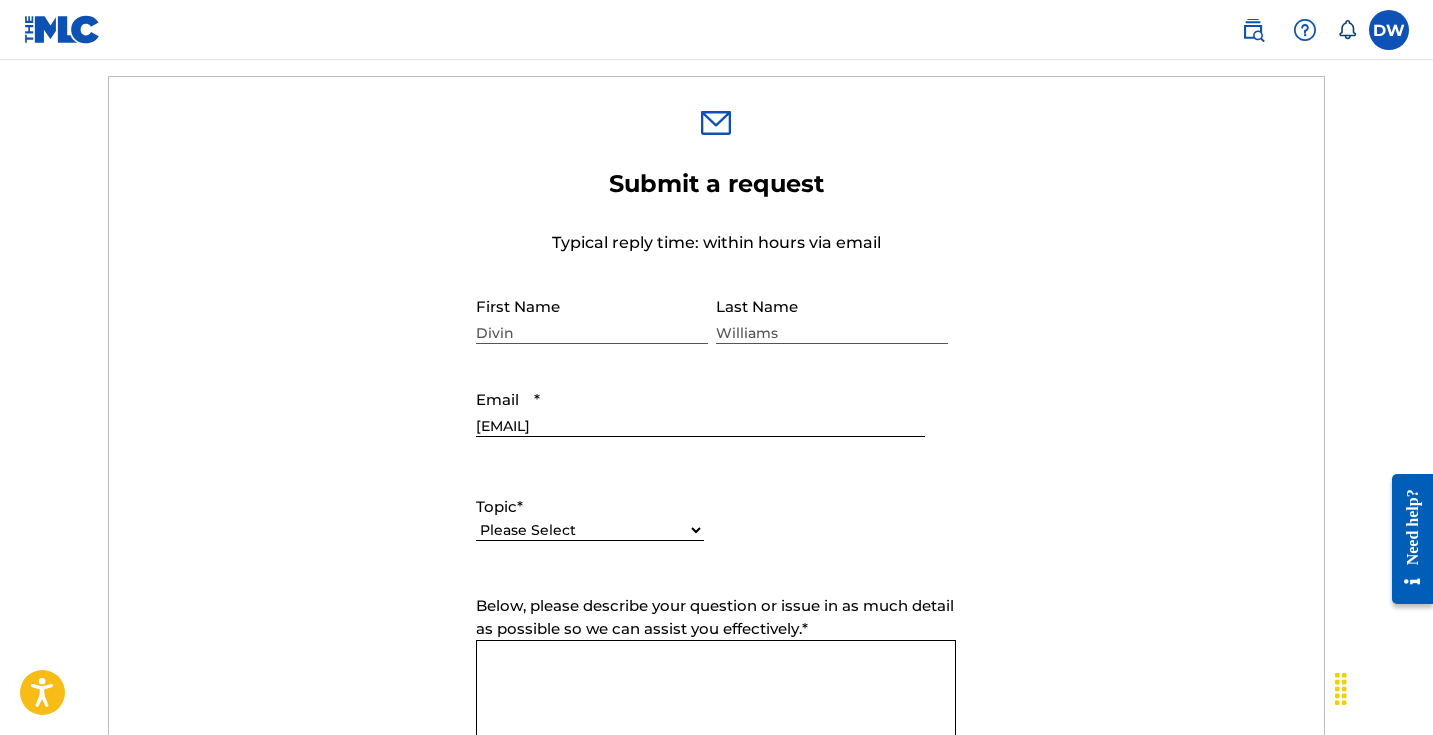 click on "Please Select I need help with my account I need help with managing my catalog I need help with the Public Search I need help with information about The MLC I need help with payment I need help with DQI" at bounding box center (590, 530) 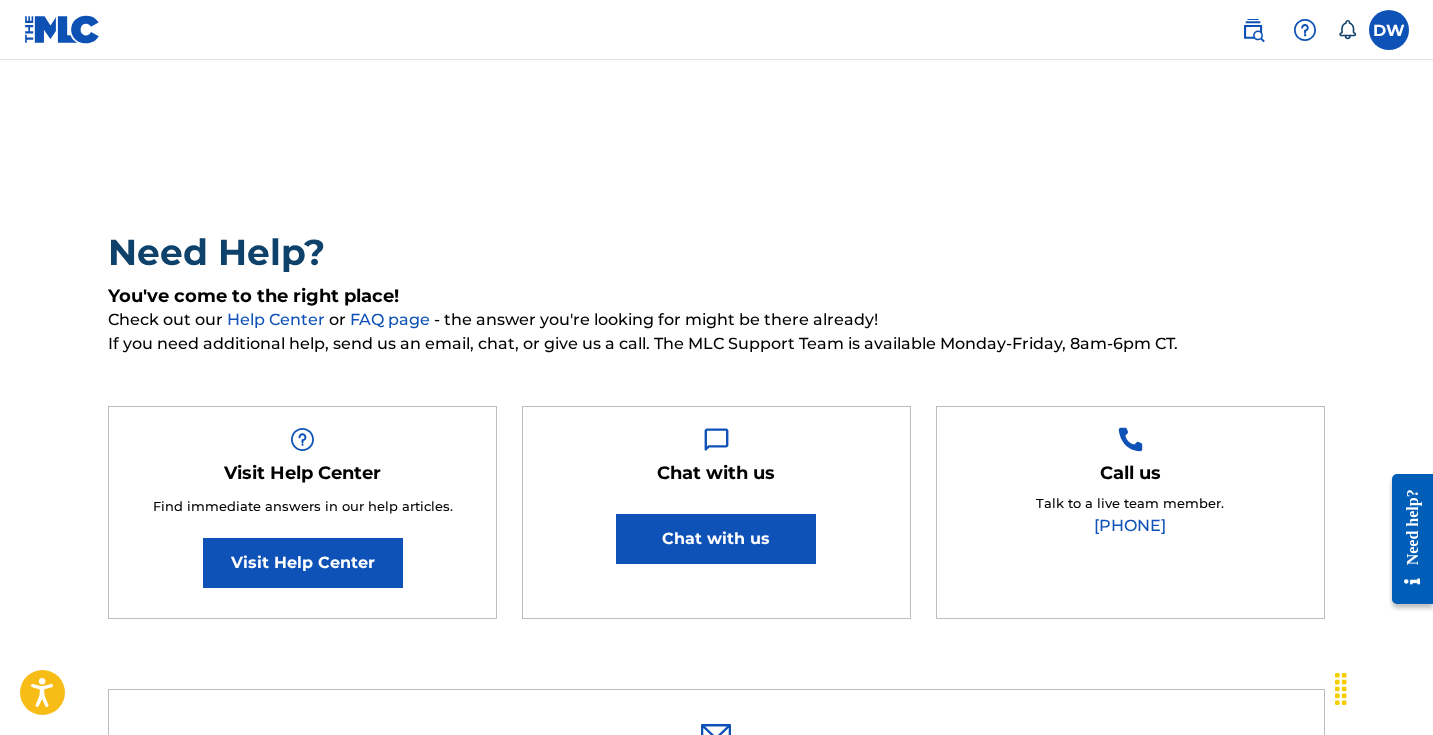 click at bounding box center [62, 29] 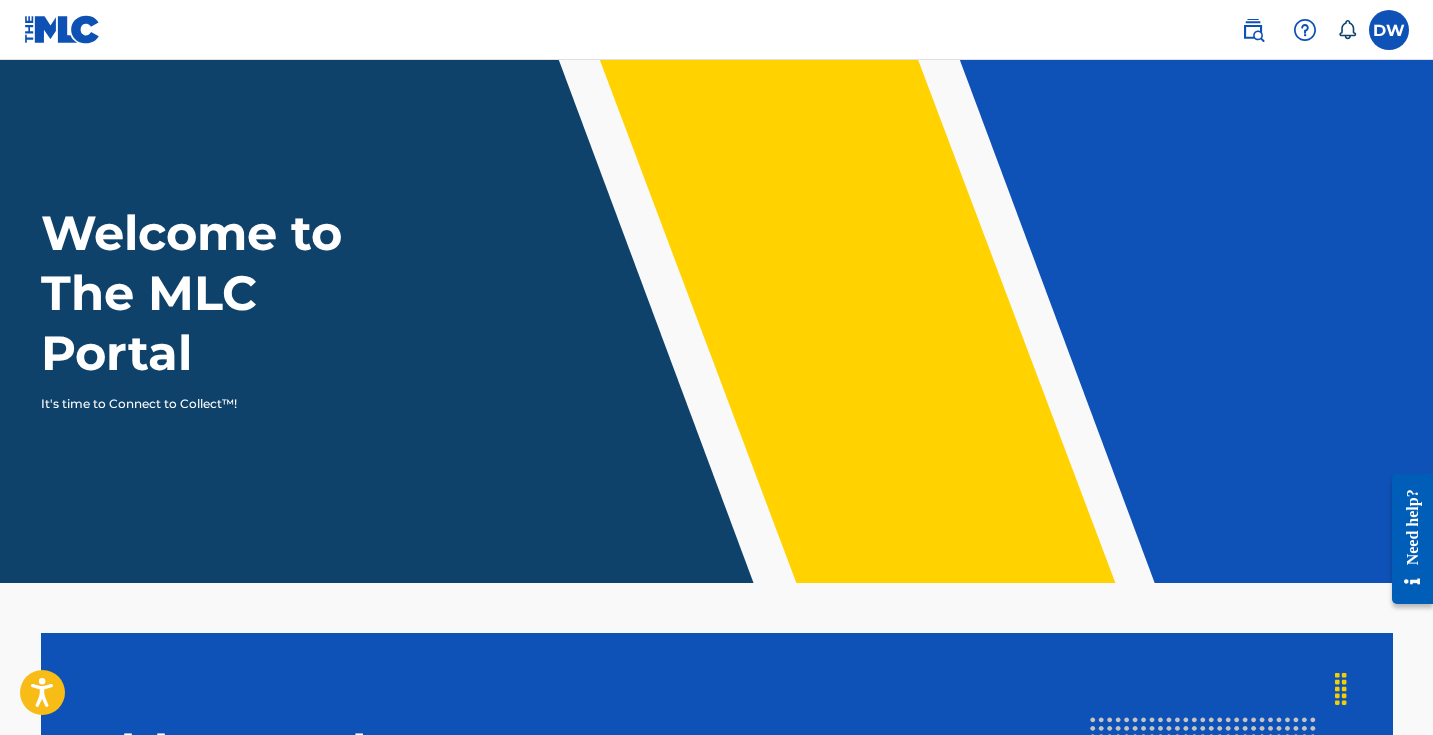 scroll, scrollTop: 0, scrollLeft: 0, axis: both 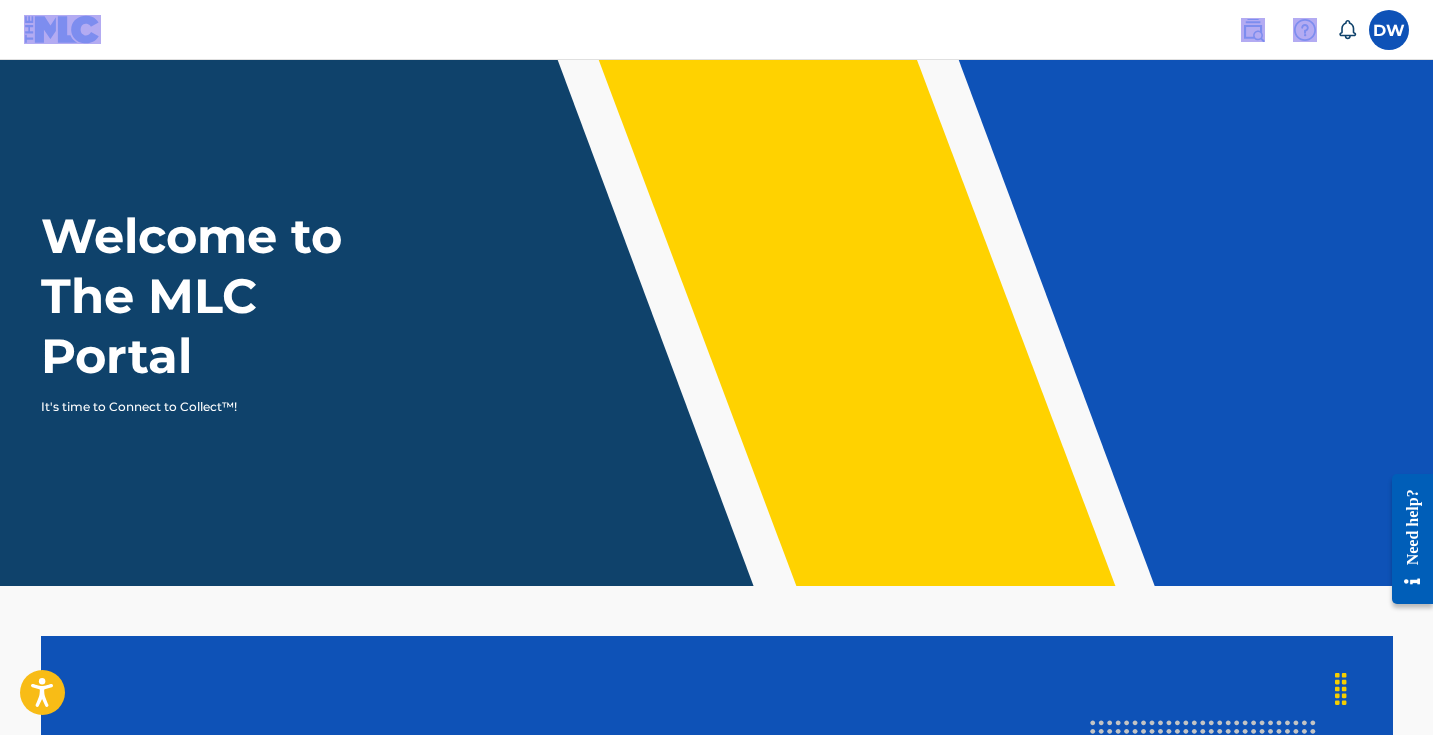 drag, startPoint x: 136, startPoint y: 39, endPoint x: 331, endPoint y: 70, distance: 197.44873 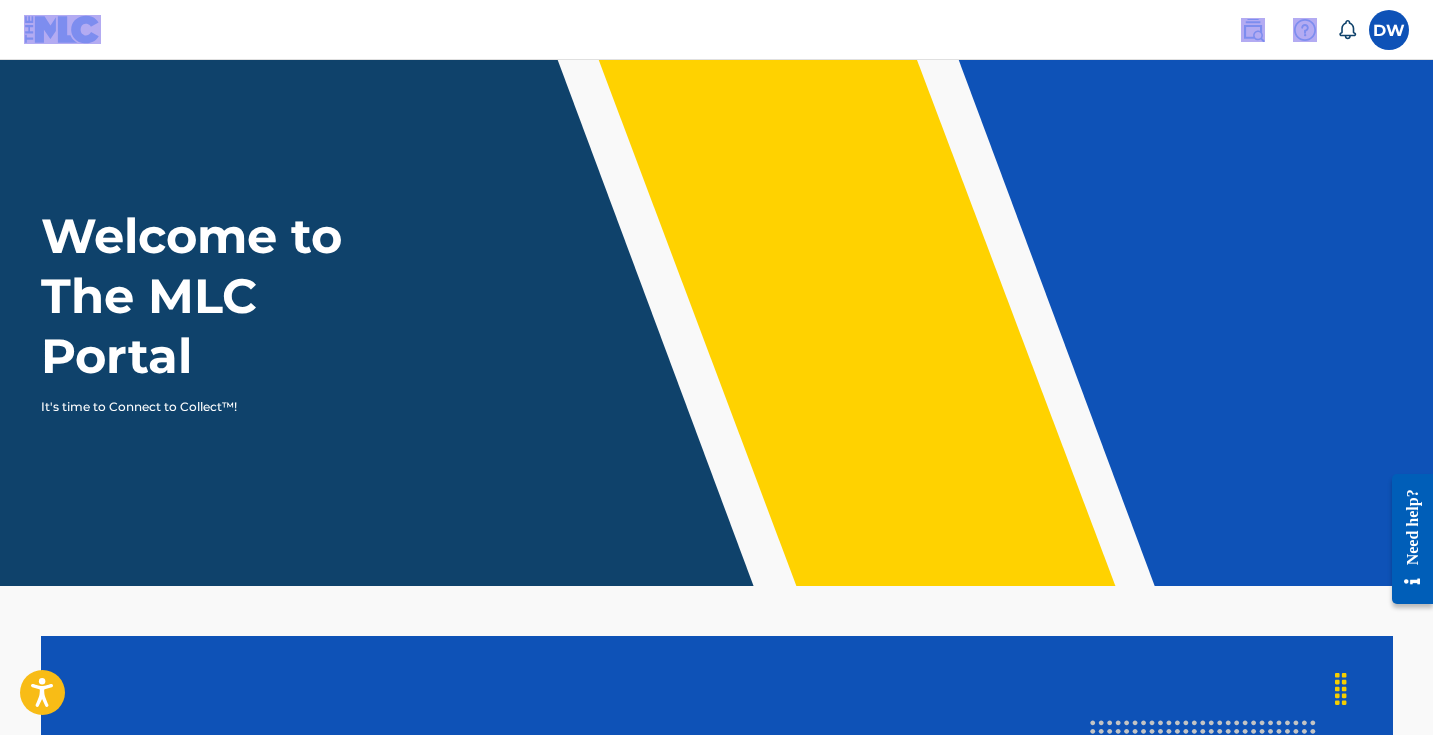 click on "Welcome to The MLC Portal It's time to Connect to Collect™!" at bounding box center [716, 323] 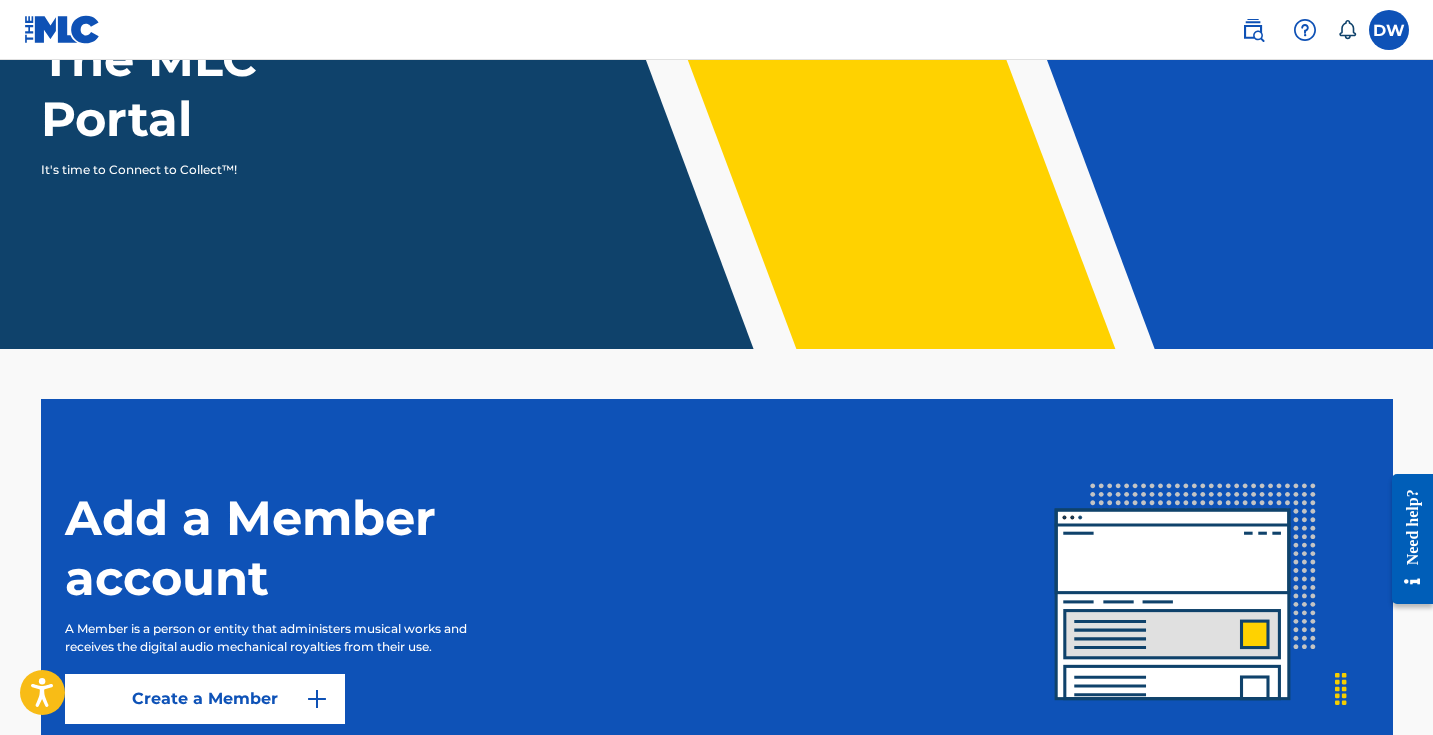 scroll, scrollTop: 411, scrollLeft: 0, axis: vertical 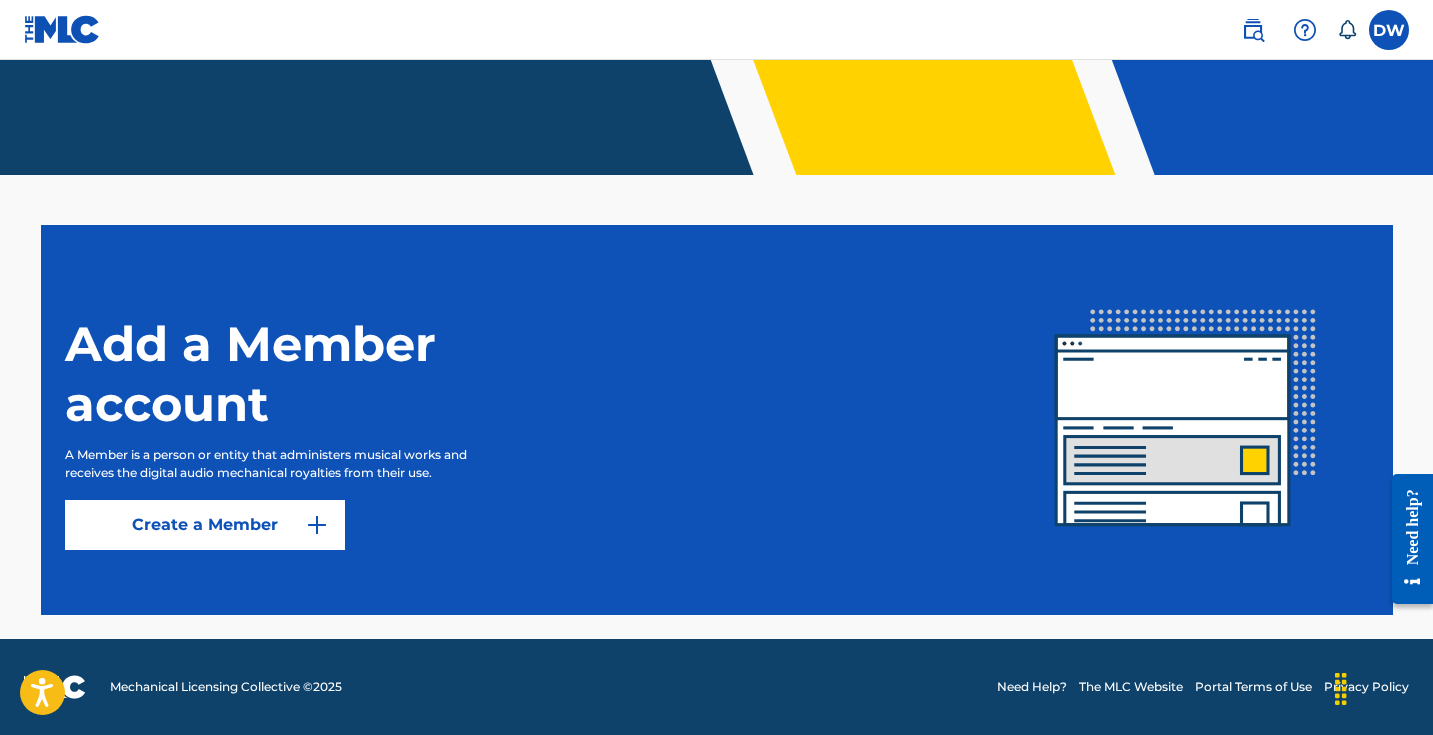 click at bounding box center (1389, 30) 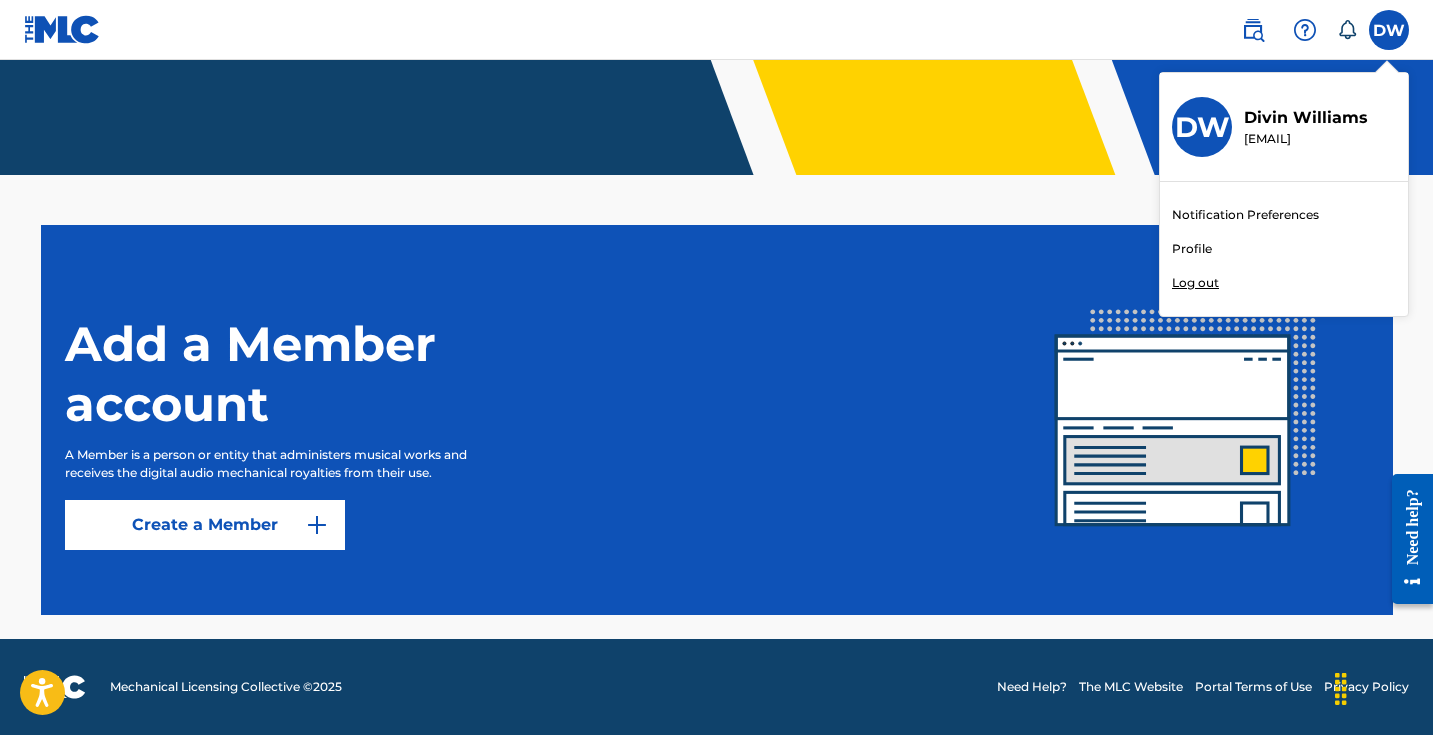 click on "Notification Preferences" at bounding box center (1245, 215) 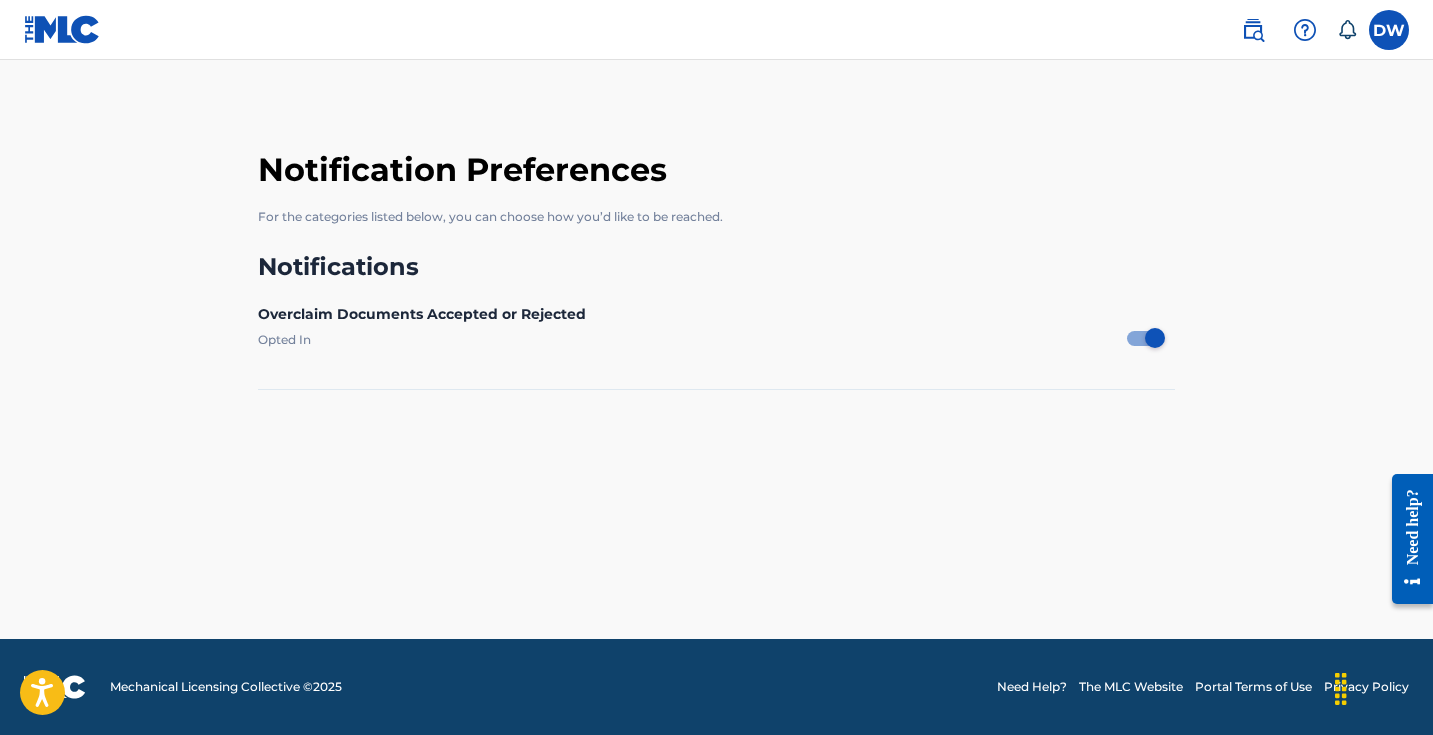 click at bounding box center (62, 29) 